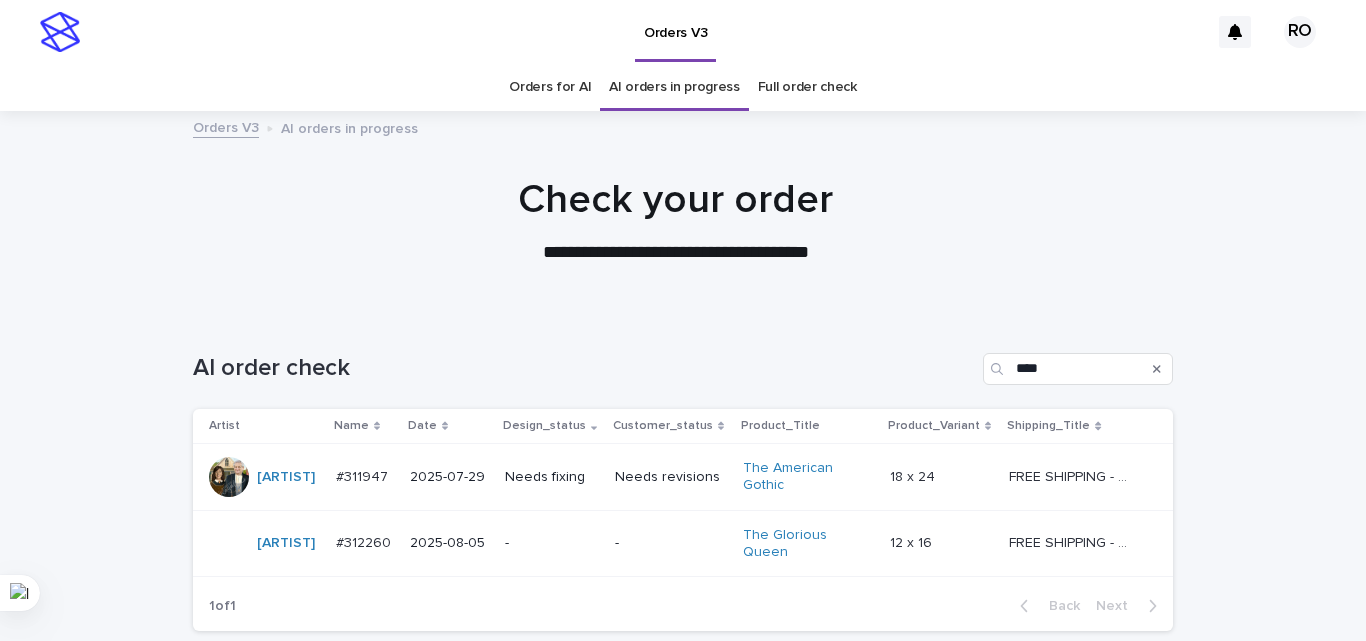 scroll, scrollTop: 0, scrollLeft: 0, axis: both 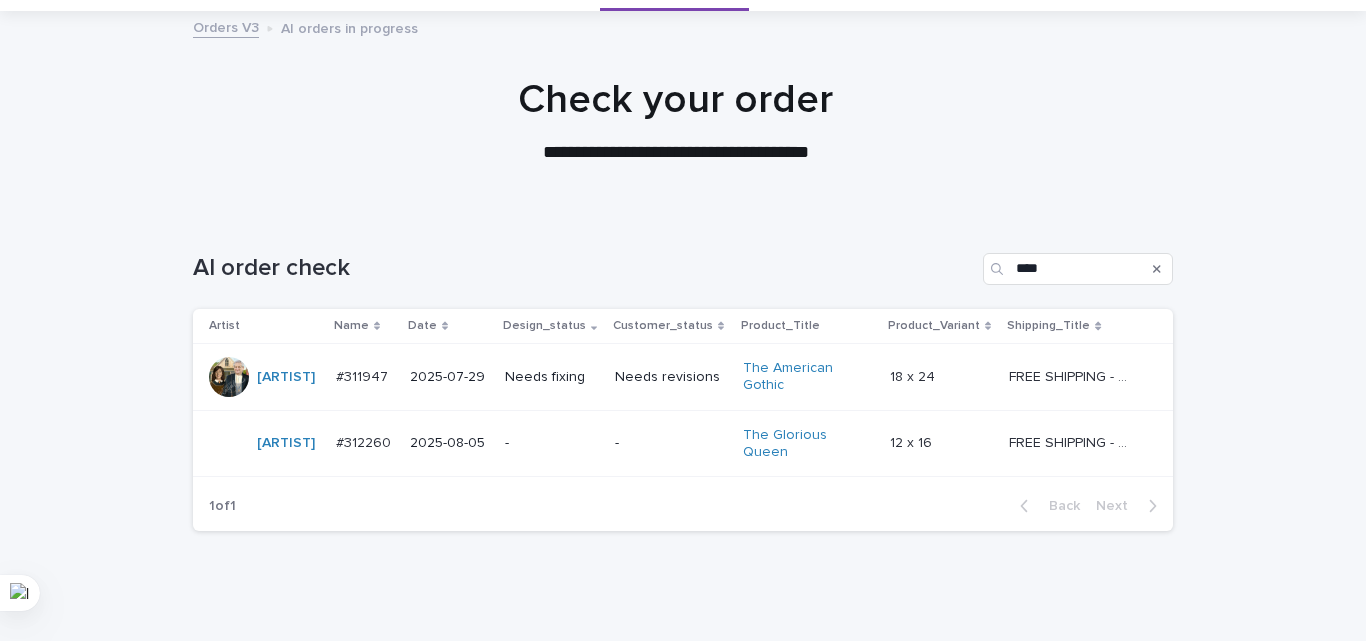 click on "Needs fixing" at bounding box center [552, 375] 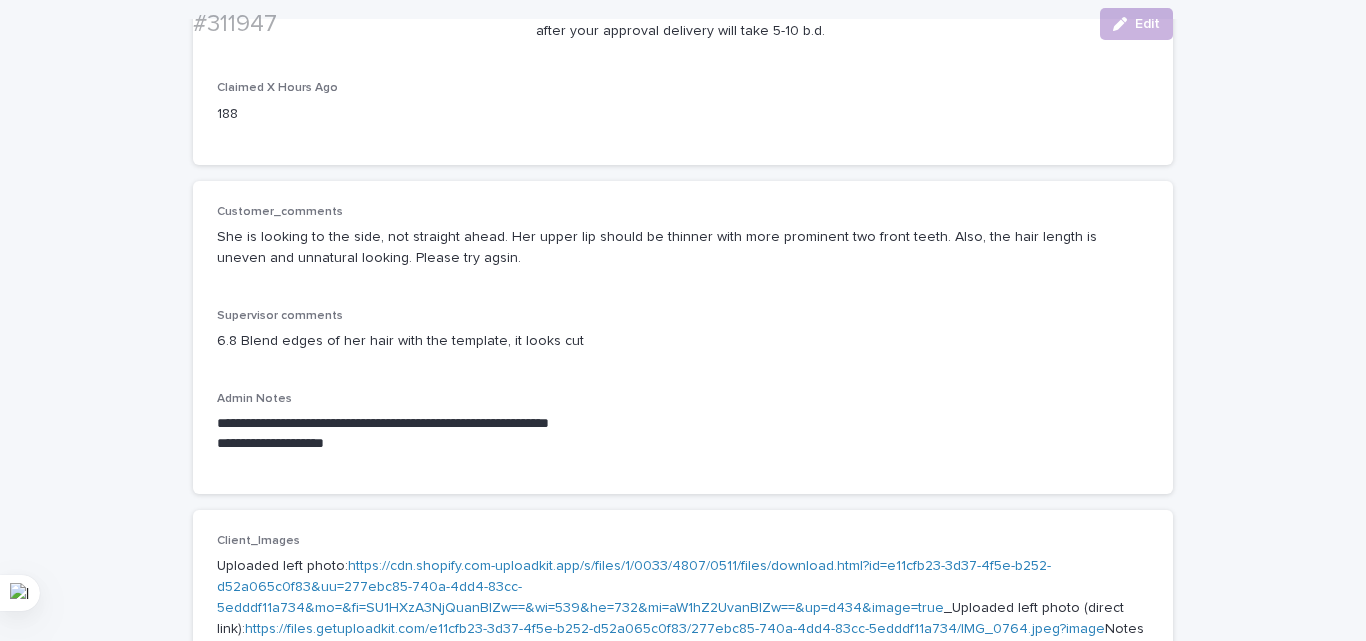 scroll, scrollTop: 400, scrollLeft: 0, axis: vertical 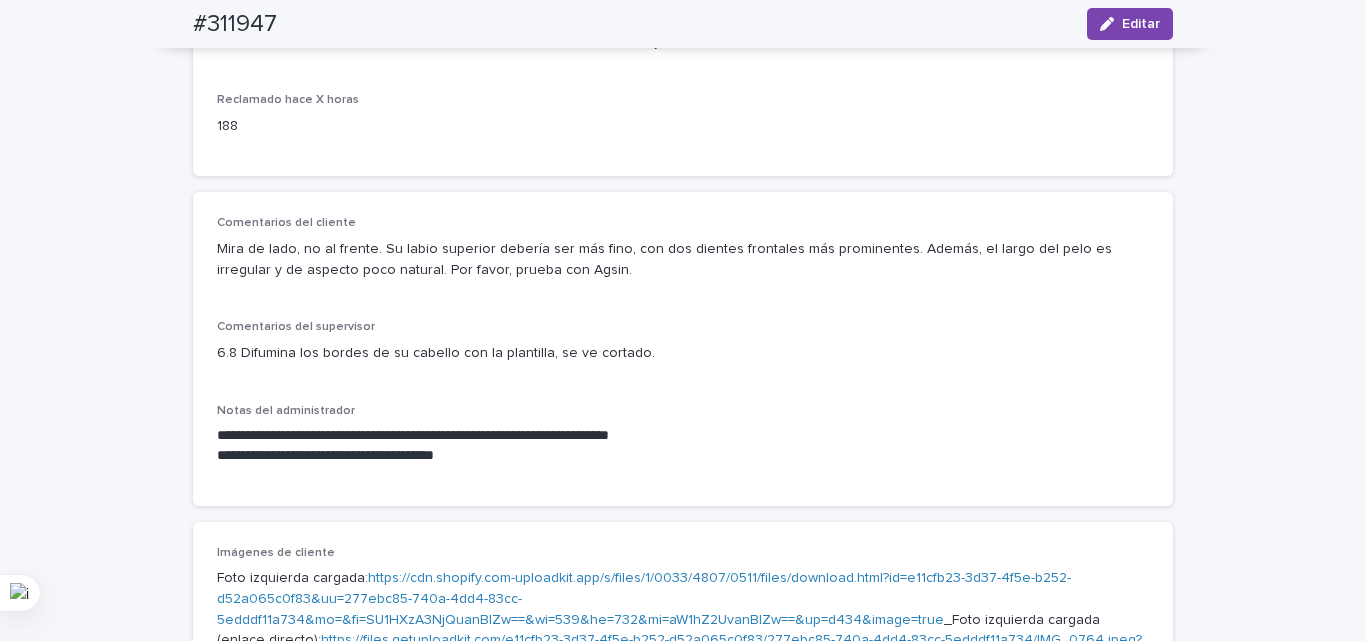 click on "#311947" at bounding box center (235, 24) 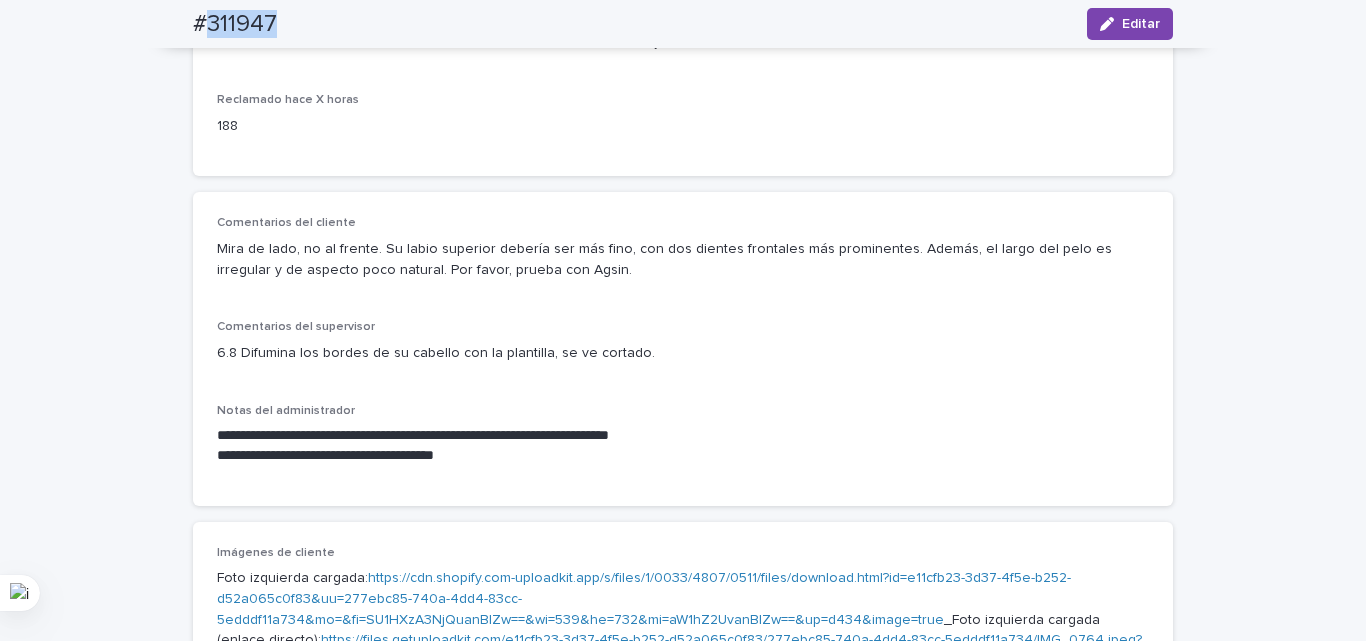click on "#311947" at bounding box center (235, 24) 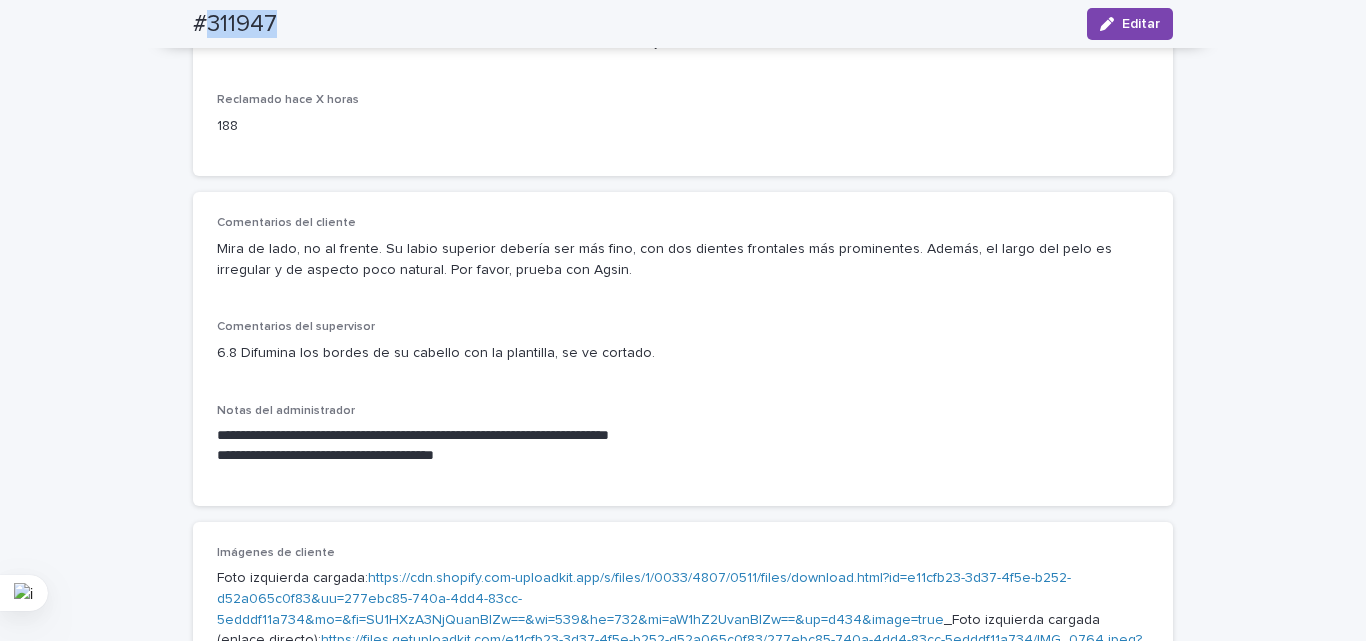 copy on "311947" 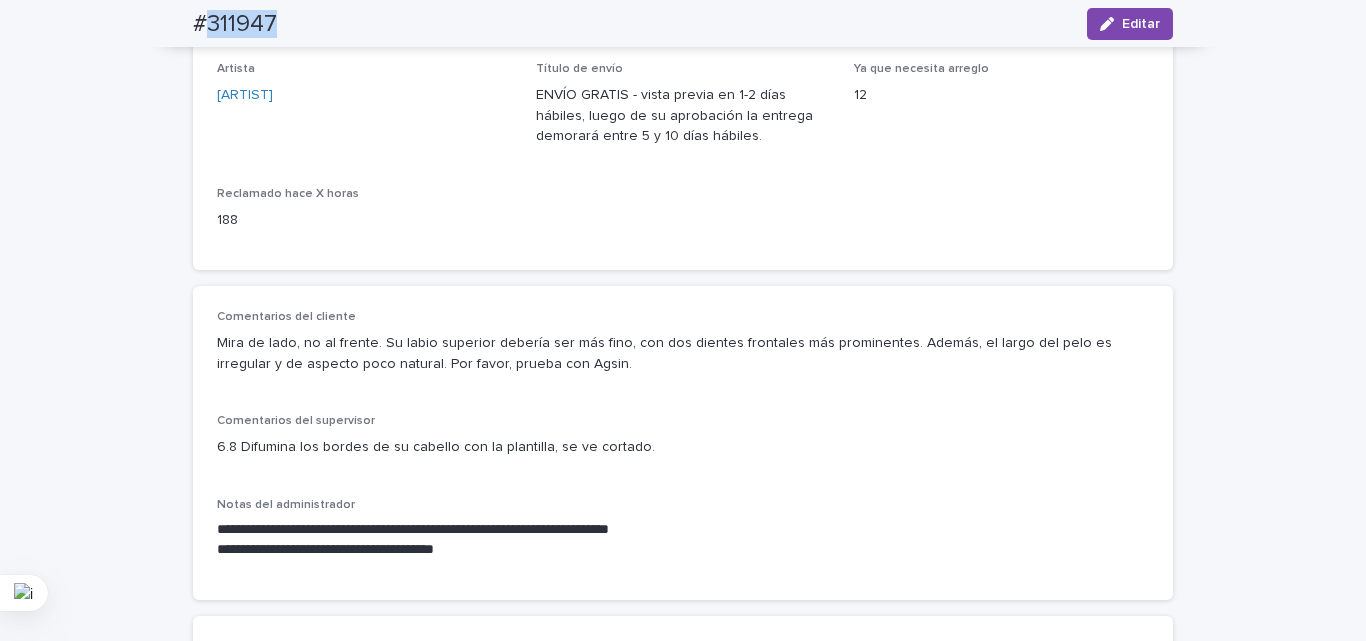scroll, scrollTop: 200, scrollLeft: 0, axis: vertical 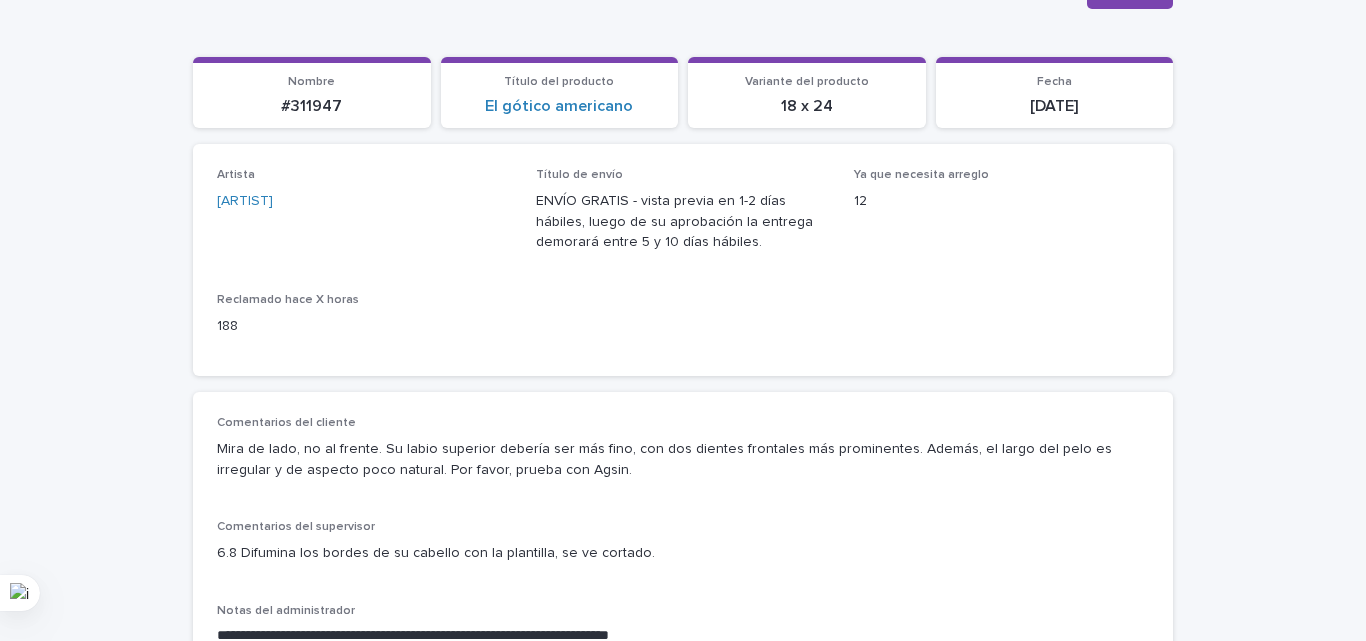 click on "Cargando... Ahorro… Artista [ARTIST] Título de envío ENVÍO GRATIS - vista previa en 1-2 días hábiles, luego de su aprobación la entrega demorará entre 5 y 10 días hábiles. Ya que necesita arreglo 12 Reclamado hace X horas 188" at bounding box center [683, 268] 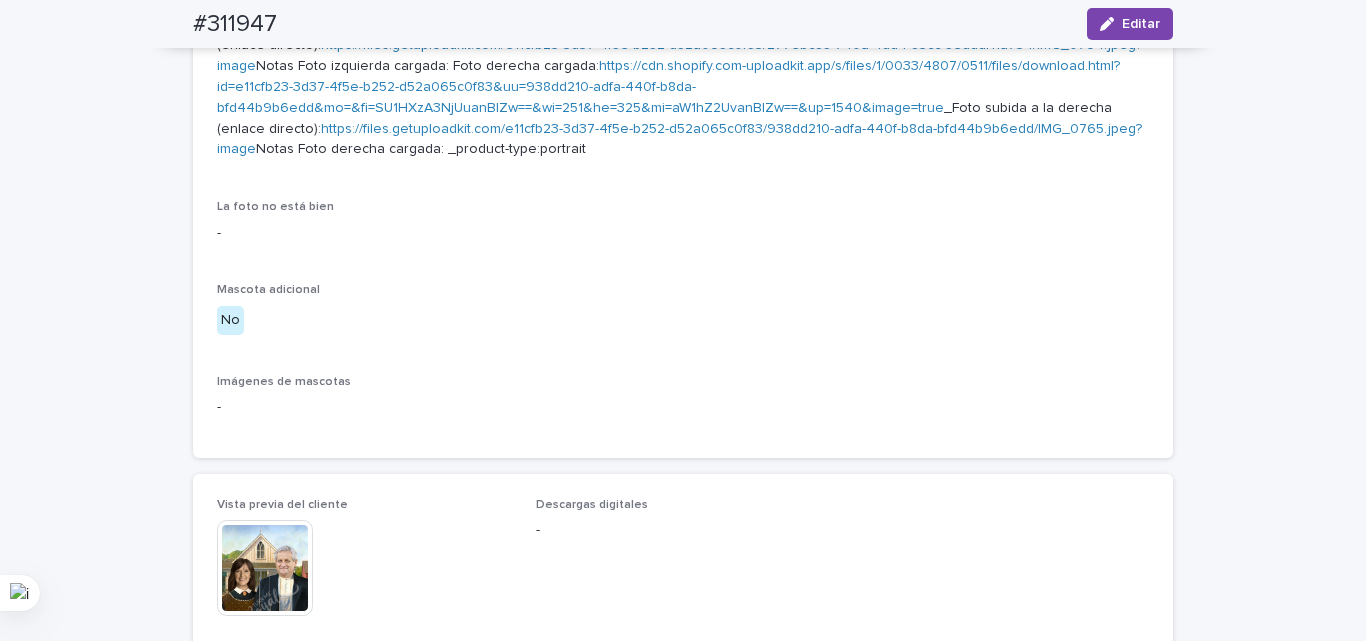 scroll, scrollTop: 1000, scrollLeft: 0, axis: vertical 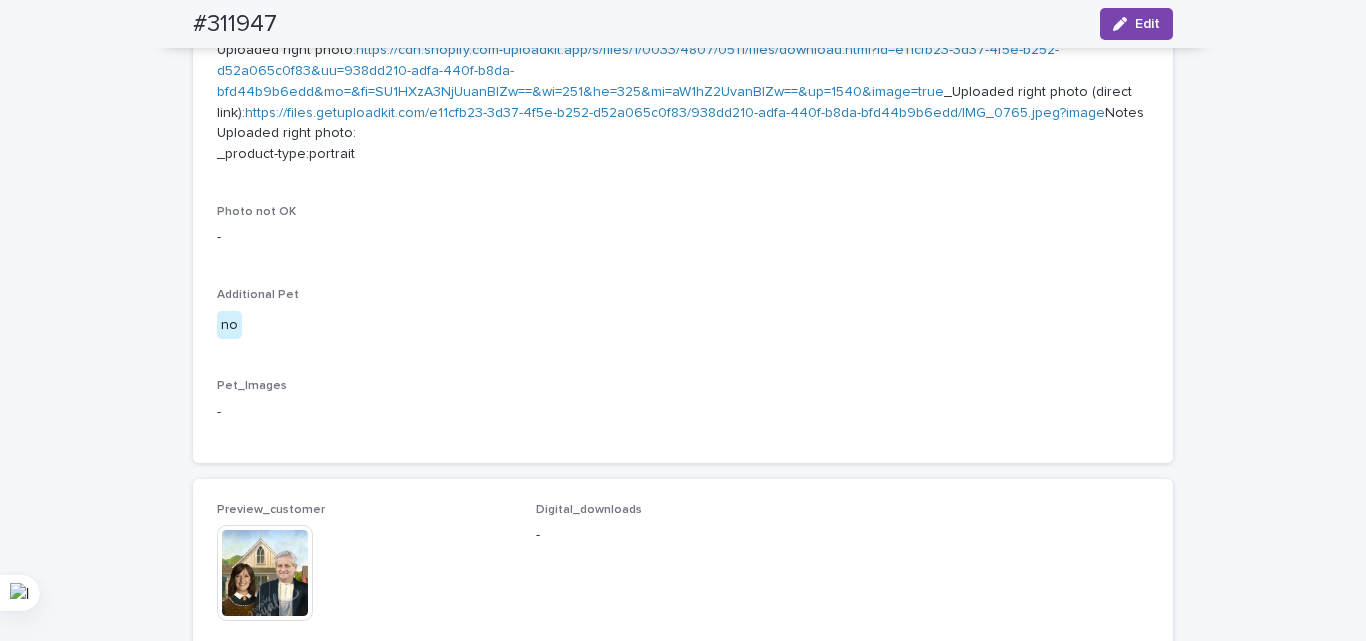 drag, startPoint x: 840, startPoint y: 435, endPoint x: 803, endPoint y: 440, distance: 37.336308 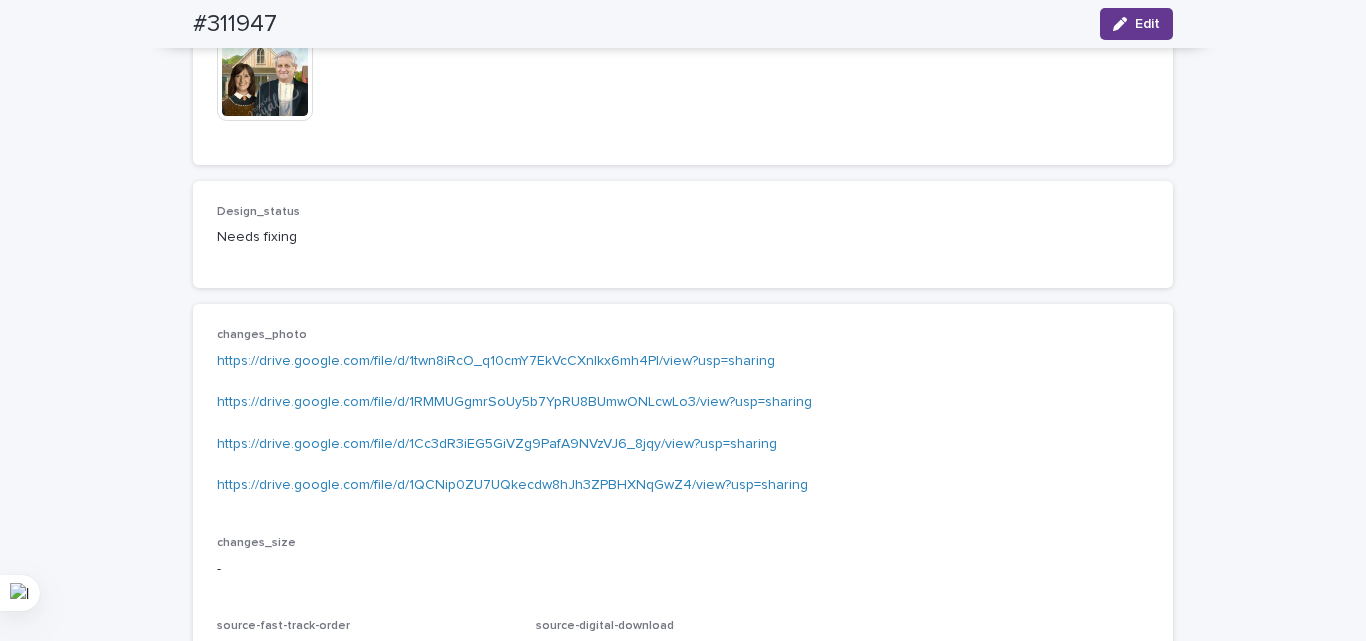 click 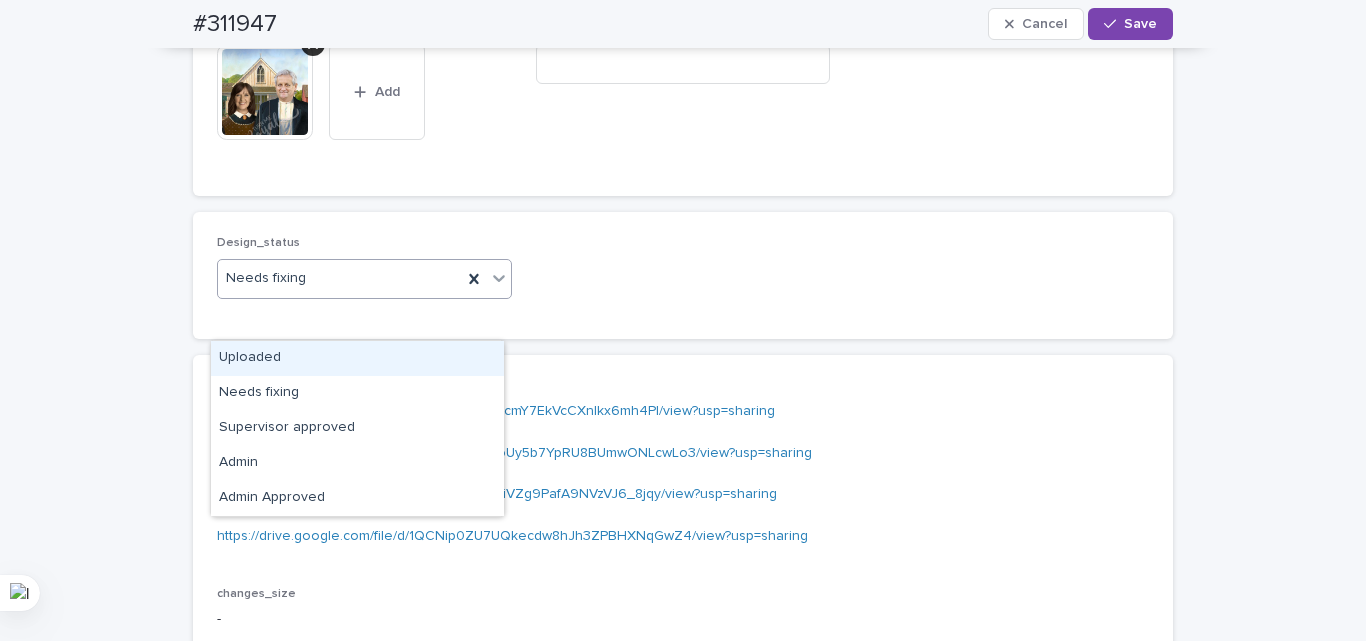click on "Needs fixing" at bounding box center [364, 279] 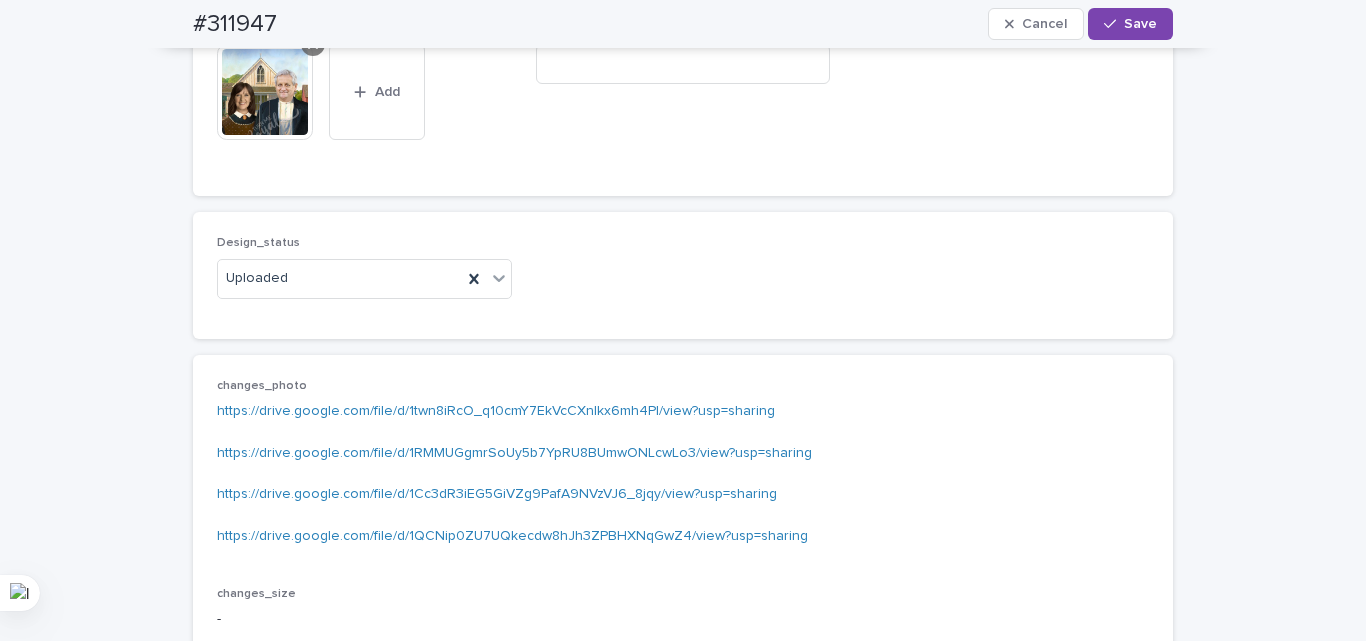 click 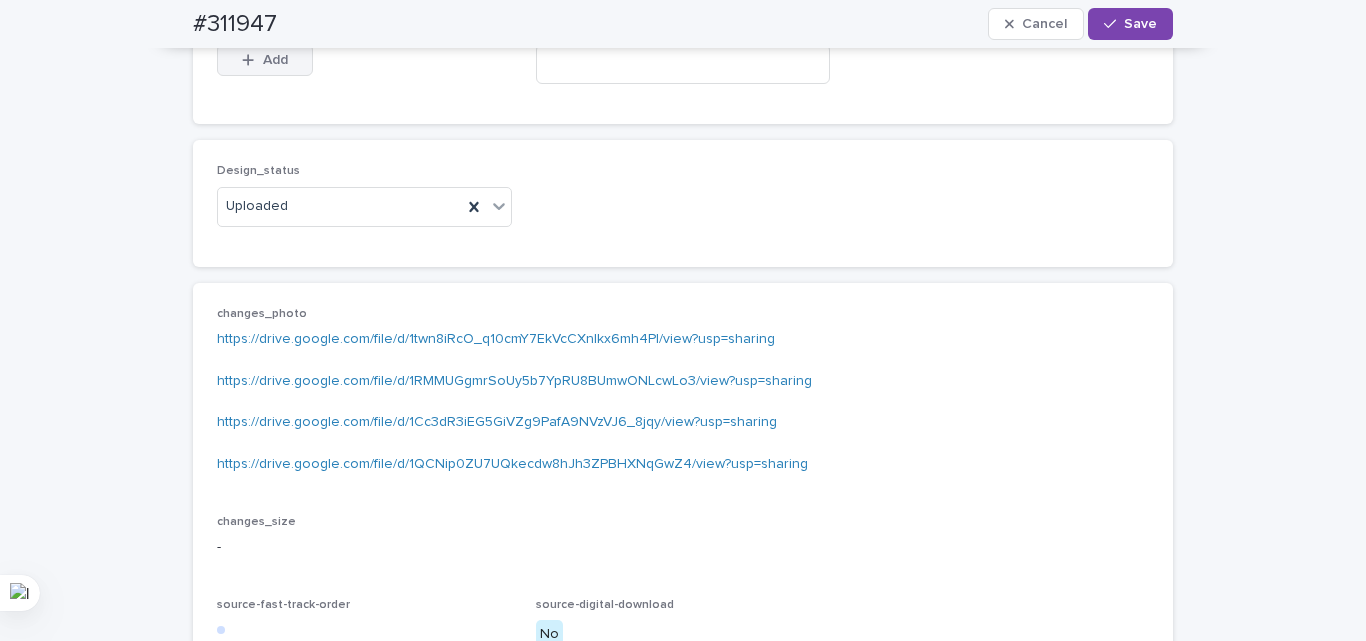click on "Add" at bounding box center [275, 60] 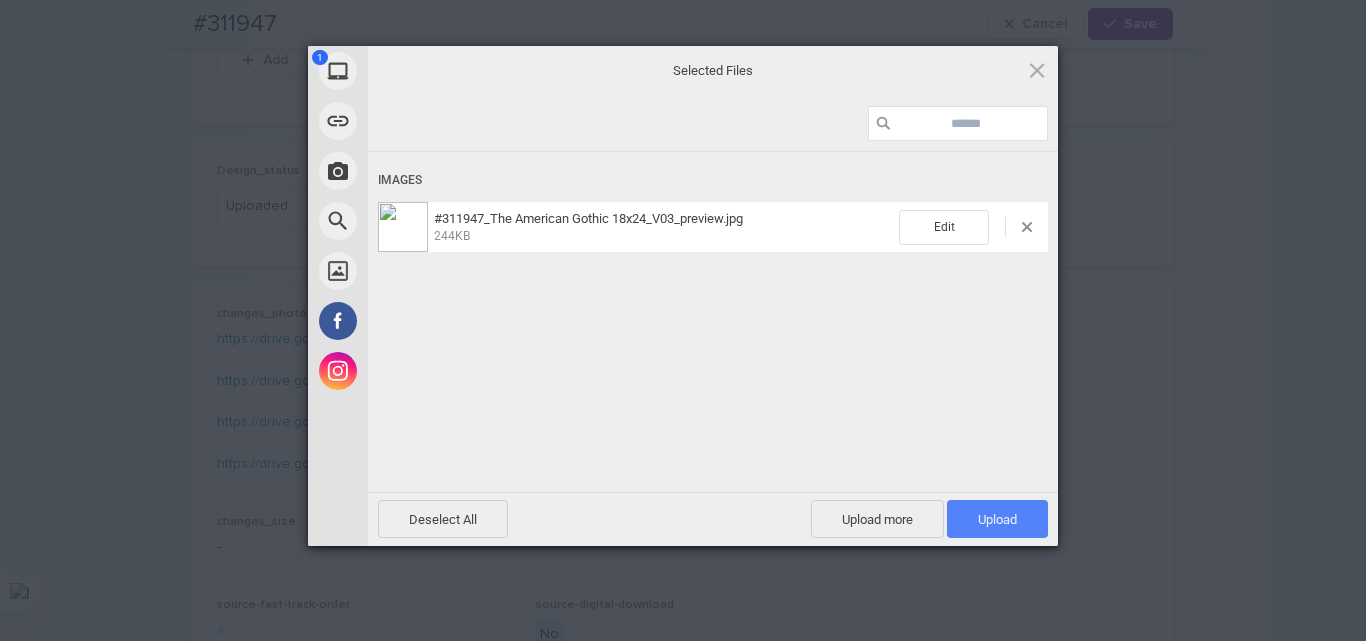 click on "Upload
1" at bounding box center [997, 519] 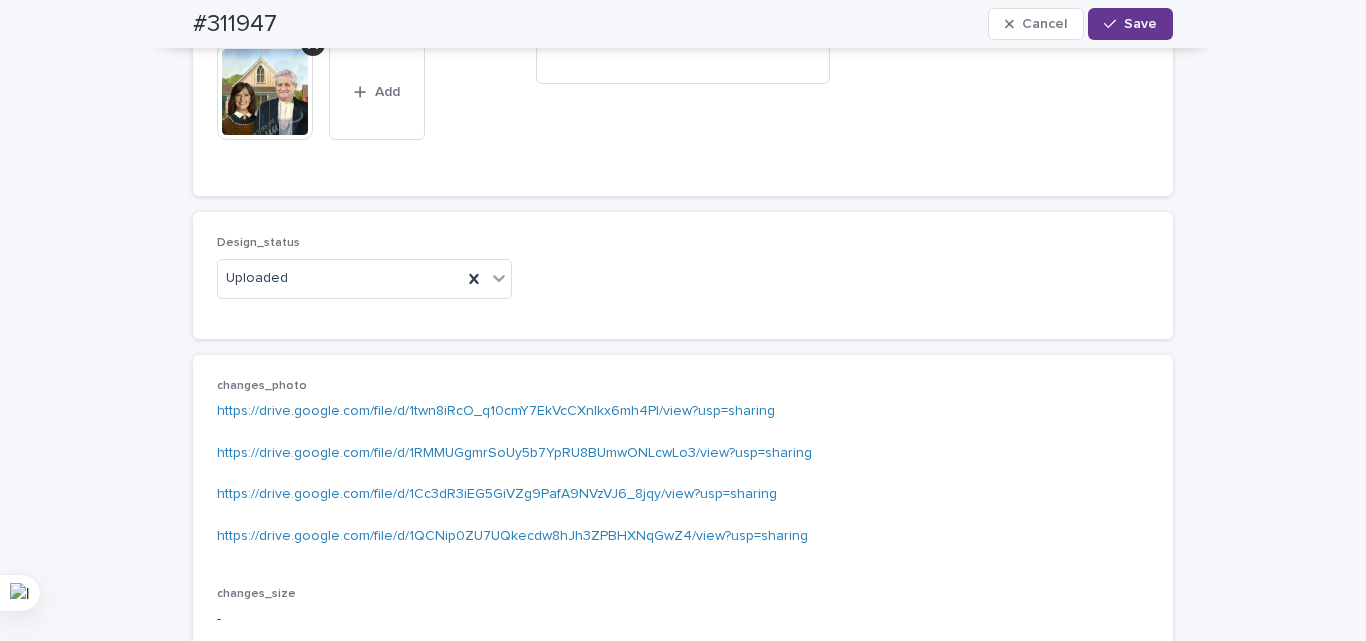 click on "Save" at bounding box center (1140, 24) 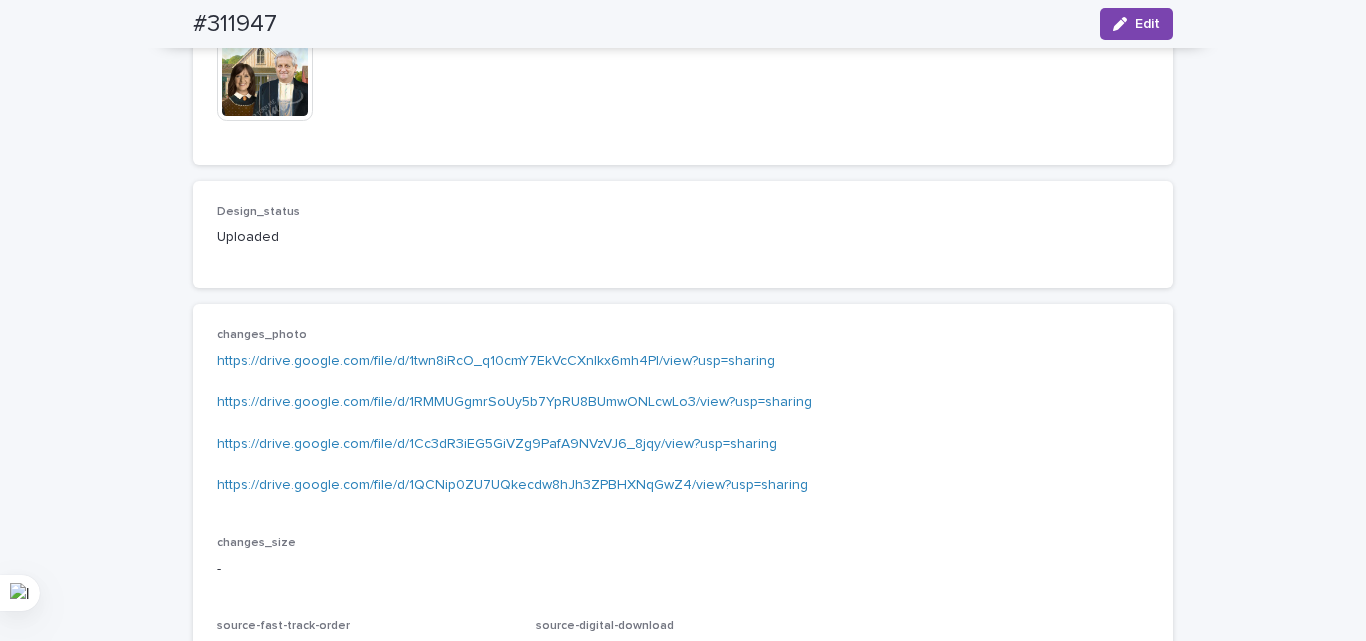 click on "Design_status Uploaded" at bounding box center (683, 234) 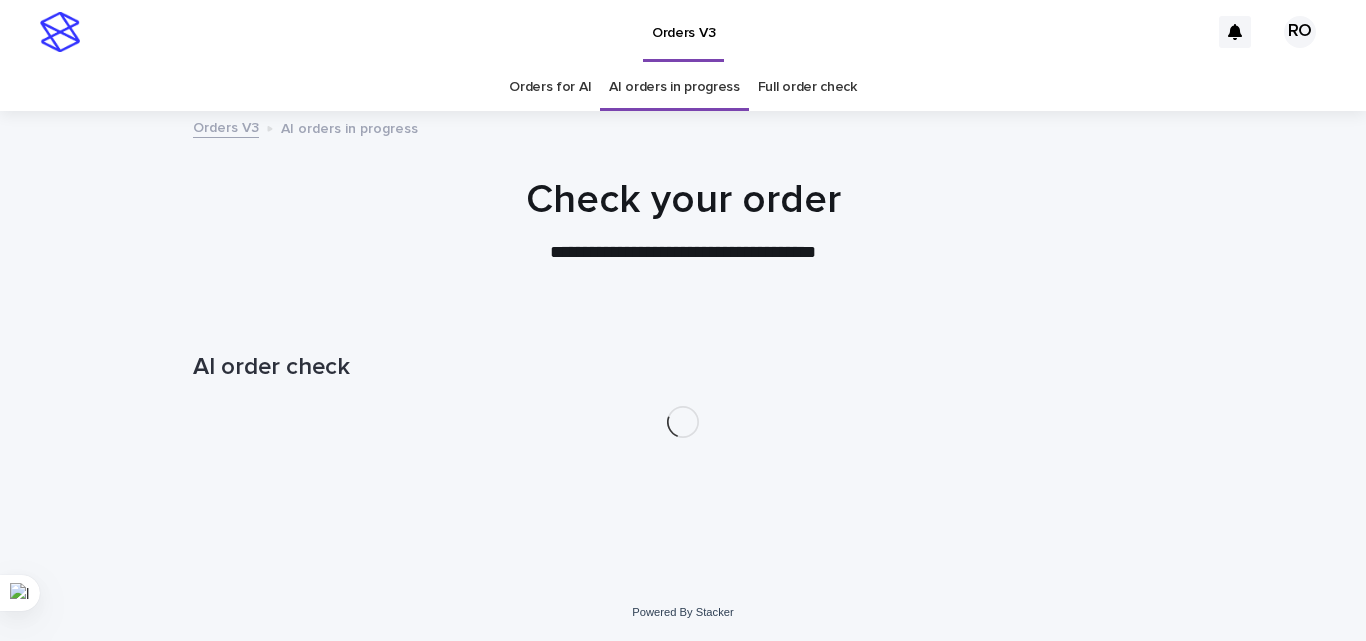 scroll, scrollTop: 0, scrollLeft: 0, axis: both 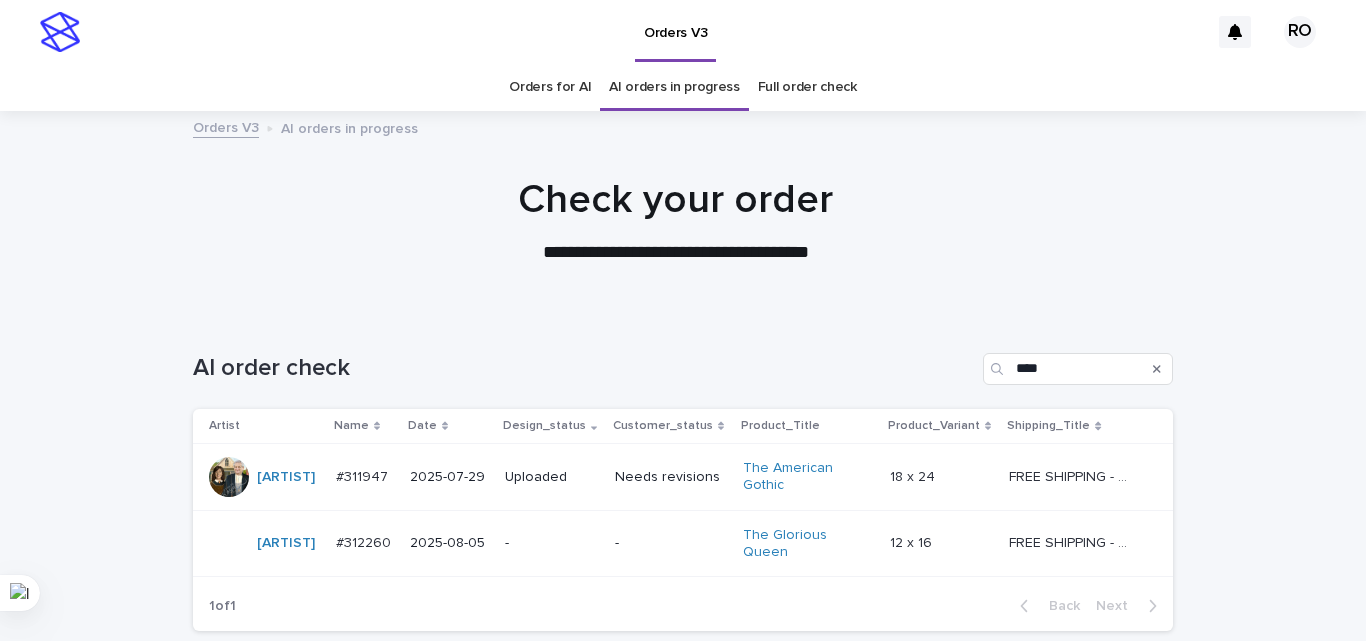 click on "-" at bounding box center (552, 543) 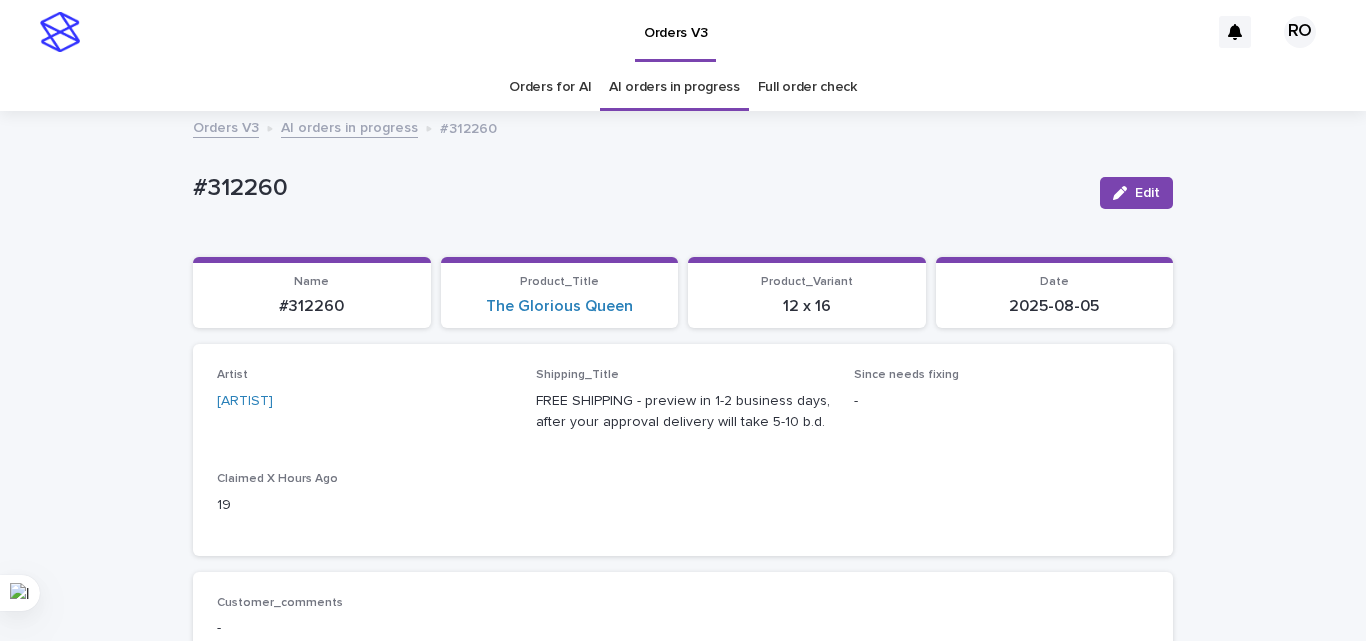 click on "#312260" at bounding box center (638, 188) 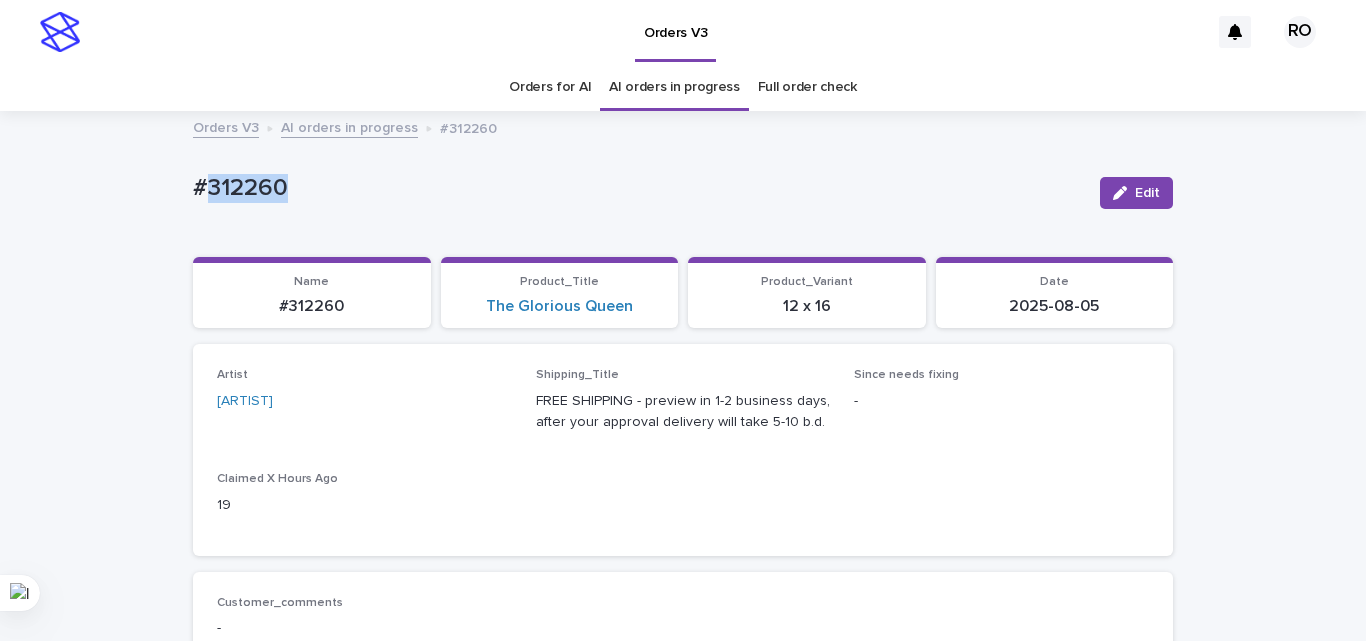 click on "#312260" at bounding box center (638, 188) 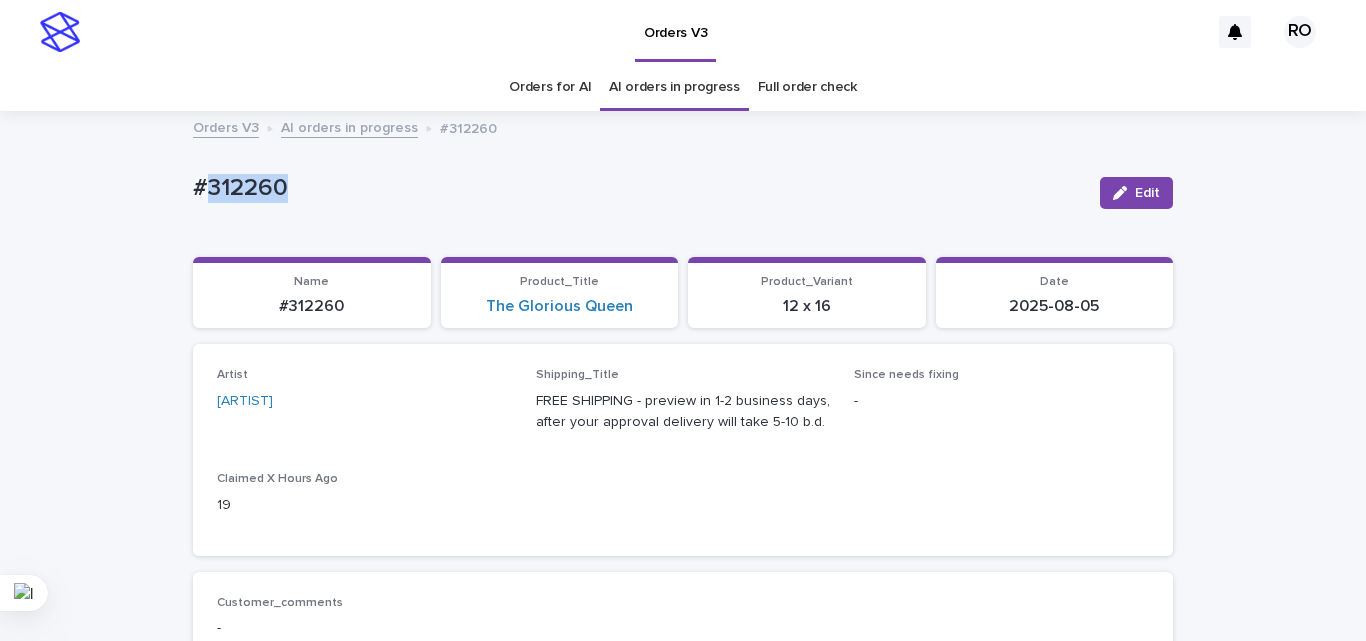 copy on "312260" 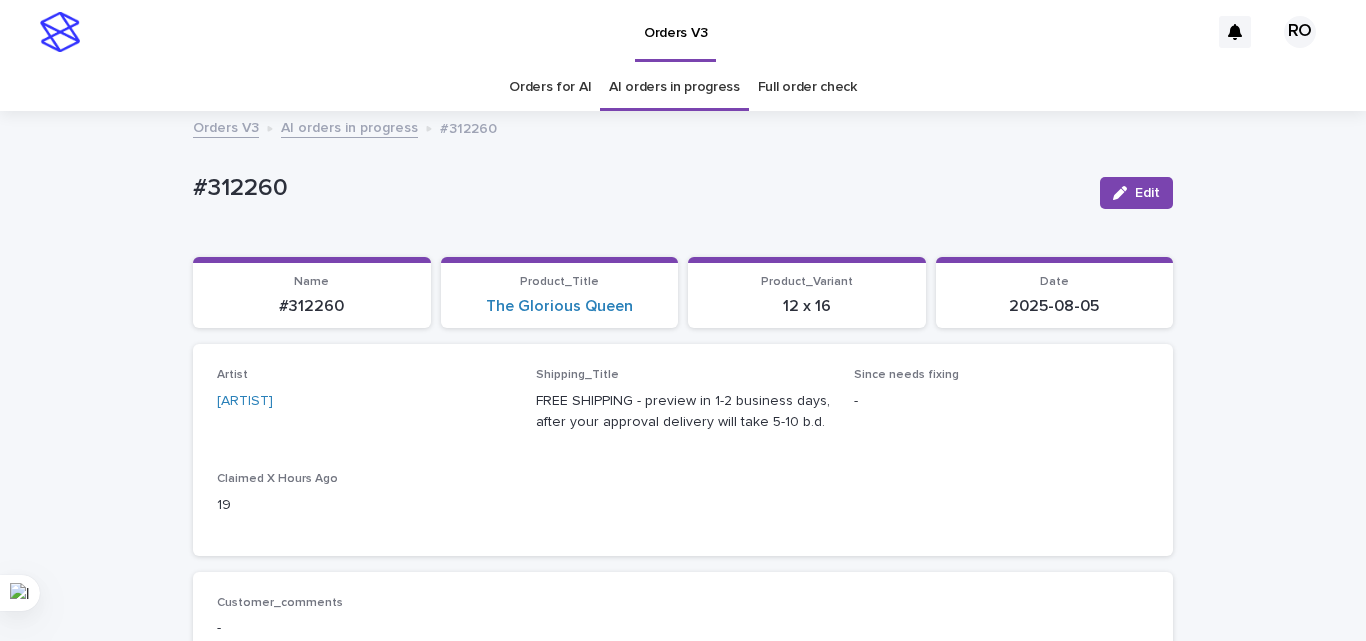 click on "Loading... Saving… Loading... Saving… #312260 Edit #312260 Edit Sorry, there was an error saving your record. Please try again. Please fill out the required fields below. Loading... Saving… Loading... Saving… Loading... Saving… Name #312260 Product_Title The Glorious Queen Product_Variant 12 x 16 Date [DATE] Loading... Saving… Artist [ARTIST] Shipping_Title FREE SHIPPING - preview in 1-2 business days, after your approval delivery will take 5-10 b.d. Since needs fixing - Claimed X Hours Ago 19 Loading... Saving… Customer_comments - Supervisor comments - Admin Notes - Loading... Saving… Client_Images Uploaded image: https://cdn.shopify.com-uploadkit.app/s/files/1/0033/4807/0511/files/download.html?id=e11cfb23-3d37-4f5e-b252-d52a065c0f83&uu=2f6670d2-13eb-4b38-90f5-f9a6811377be&mo=&fi=U2NyZWVuc2hvdF8yMDI1MDgwNV8xMTA0MjRfUGhvdG9zLmpwZw==&wi=396&he=473&mi=aW1hZ2UvanBlZw==&up=a8b4&image=true
_Uploaded image (direct link): Photo not OK - Additional Pet no Pet_Images - Loading... Saving…" at bounding box center (683, 1065) 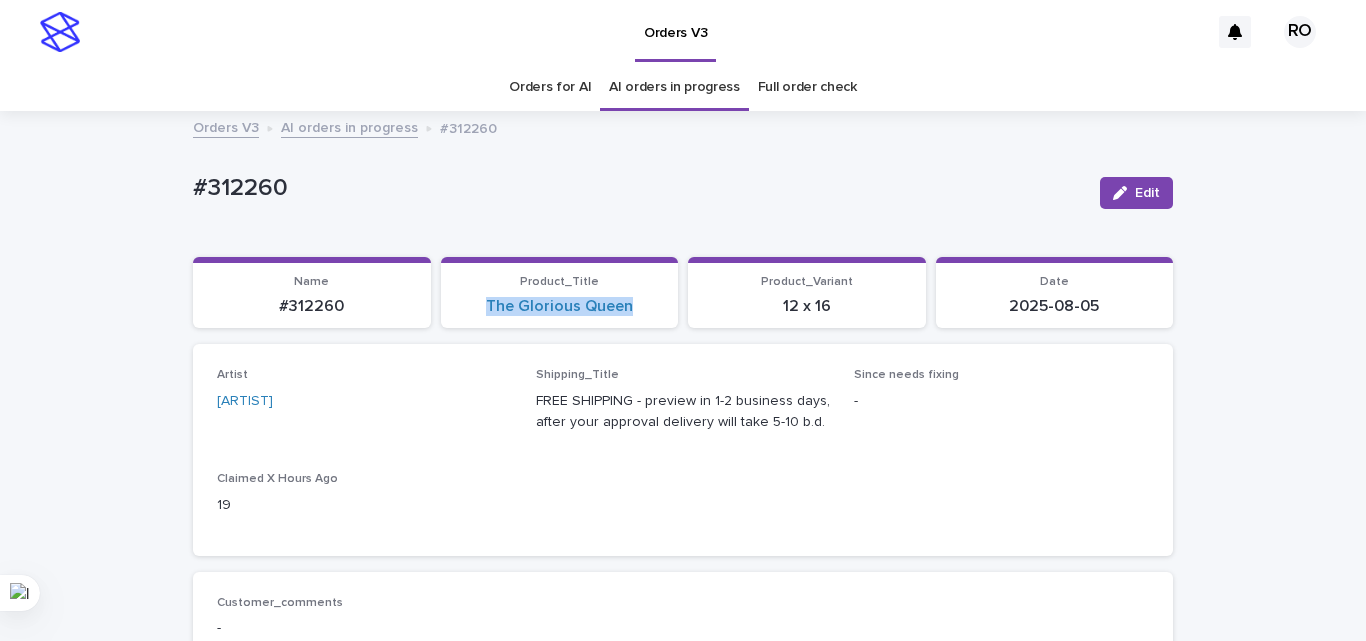click on "The Glorious Queen" at bounding box center (560, 306) 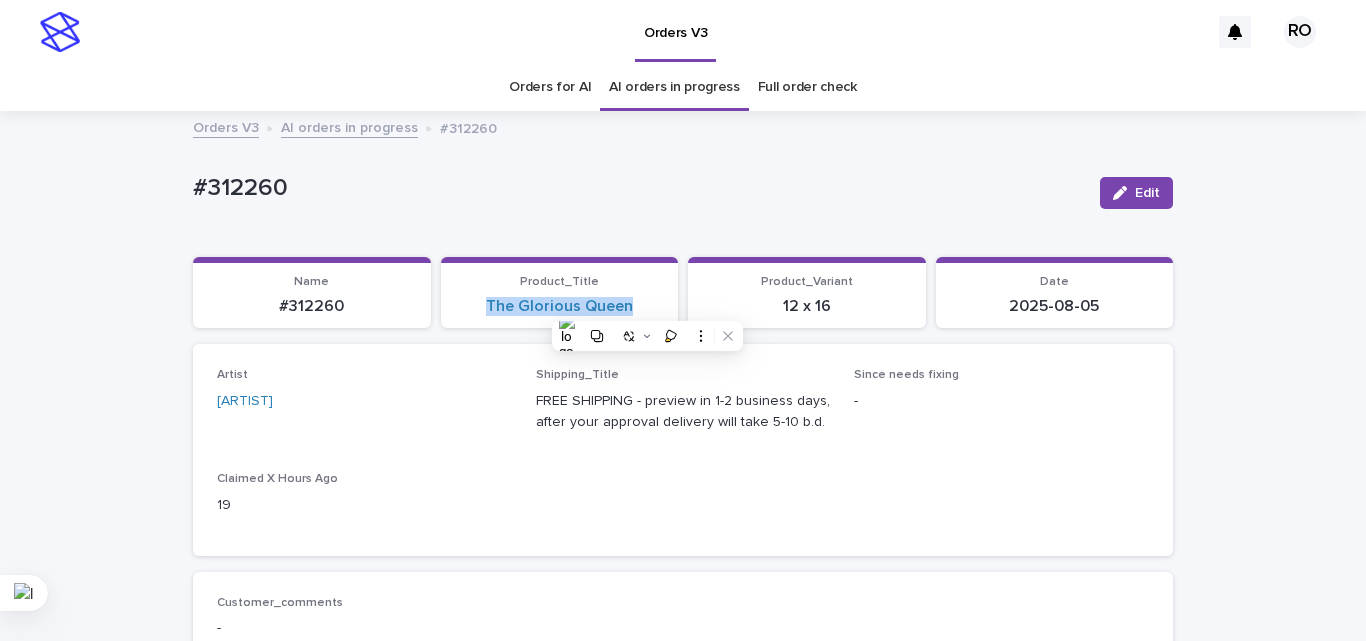 copy on "The Glorious Queen" 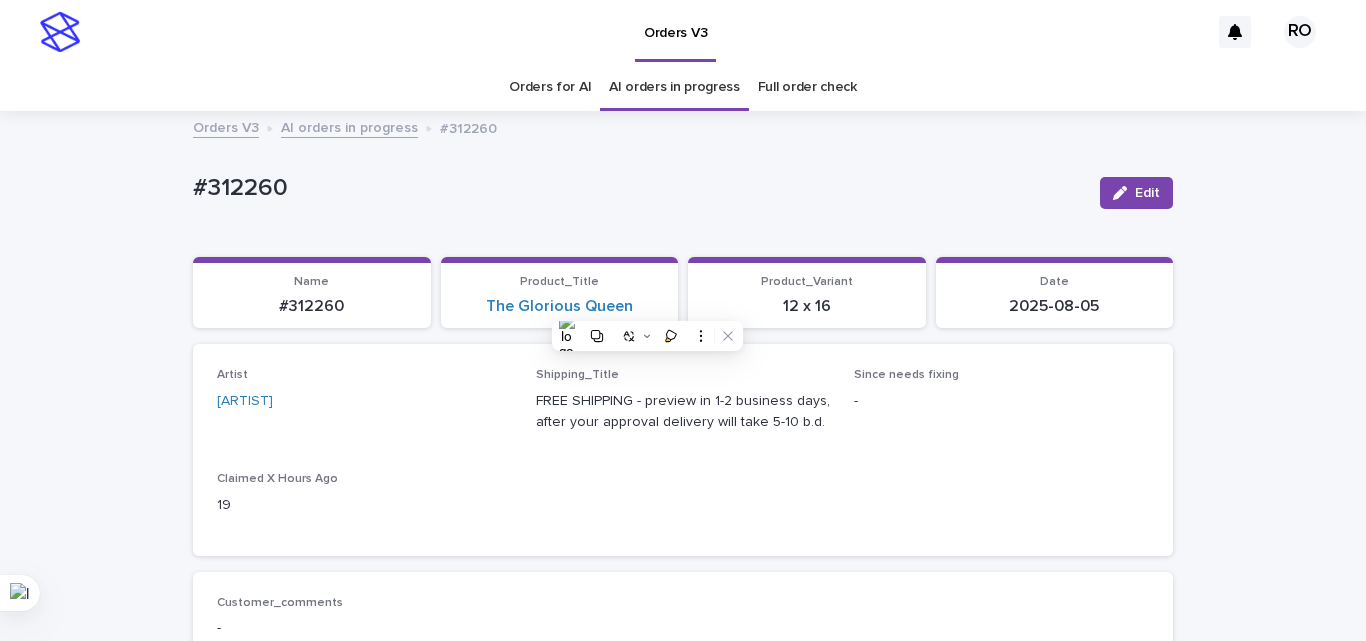 click on "Artist [ARTIST] Shipping_Title FREE SHIPPING - preview in 1-2 business days, after your approval delivery will take 5-10 b.d. Since needs fixing - Claimed X Hours Ago 19" at bounding box center (683, 449) 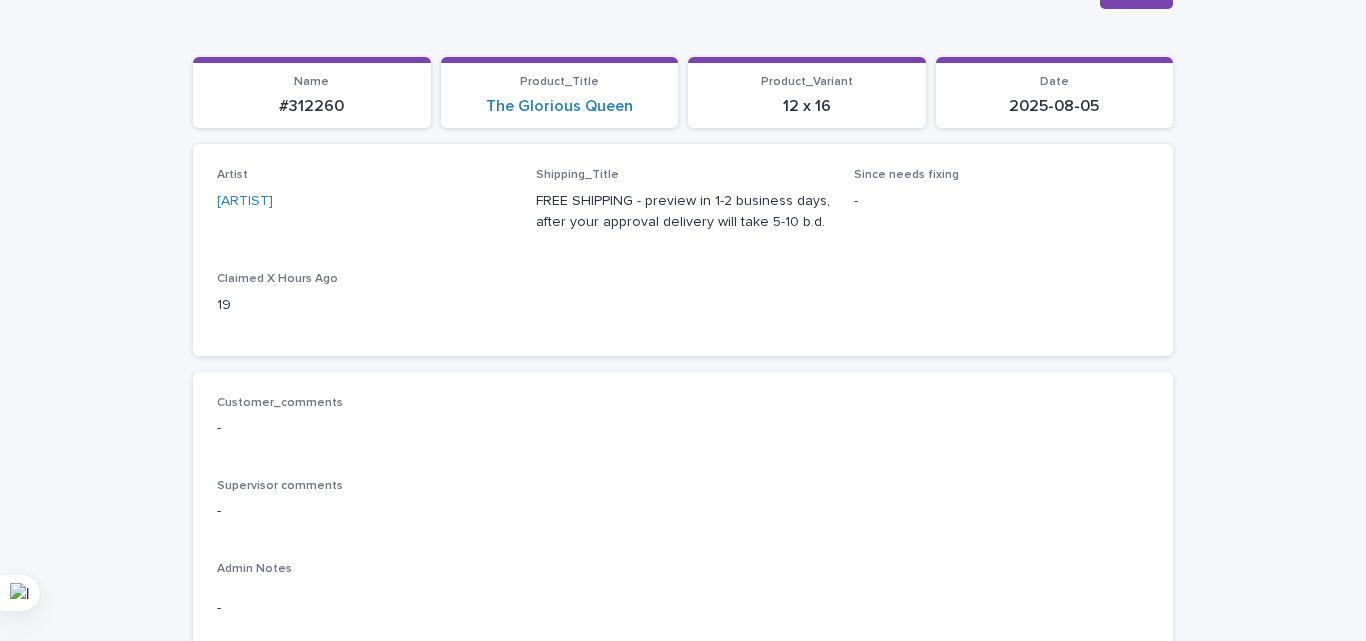scroll, scrollTop: 700, scrollLeft: 0, axis: vertical 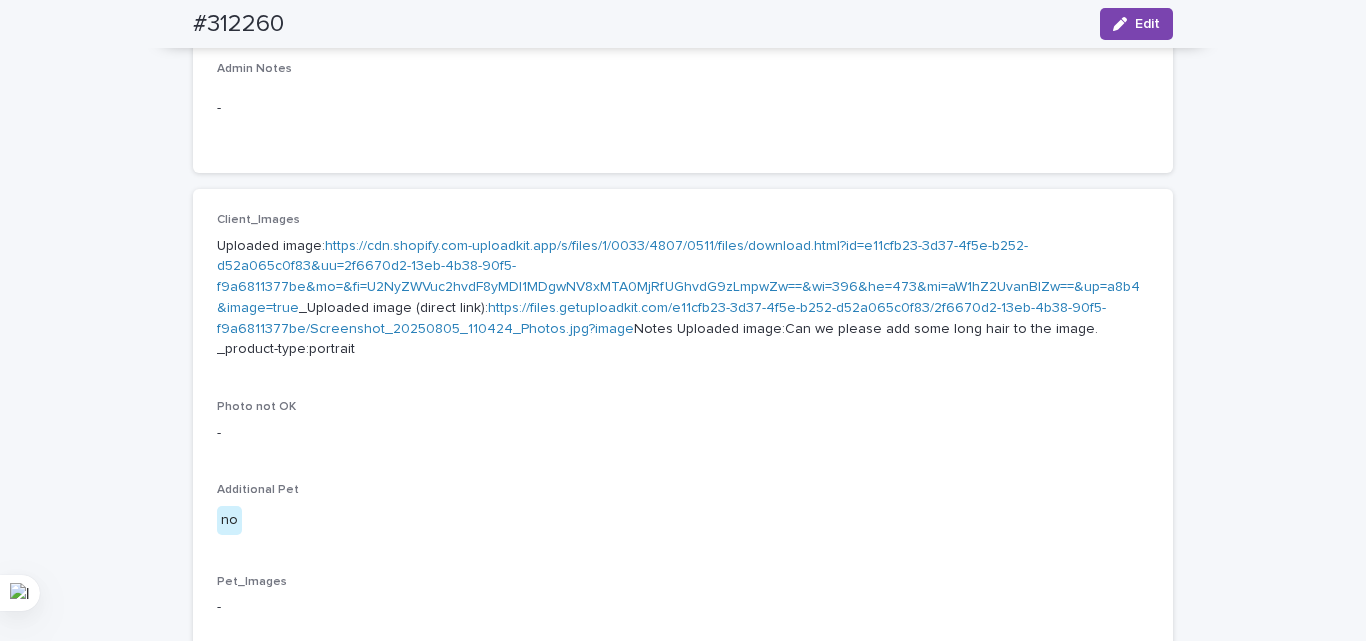 click on "Customer_comments - Supervisor comments - Admin Notes -" at bounding box center (683, 23) 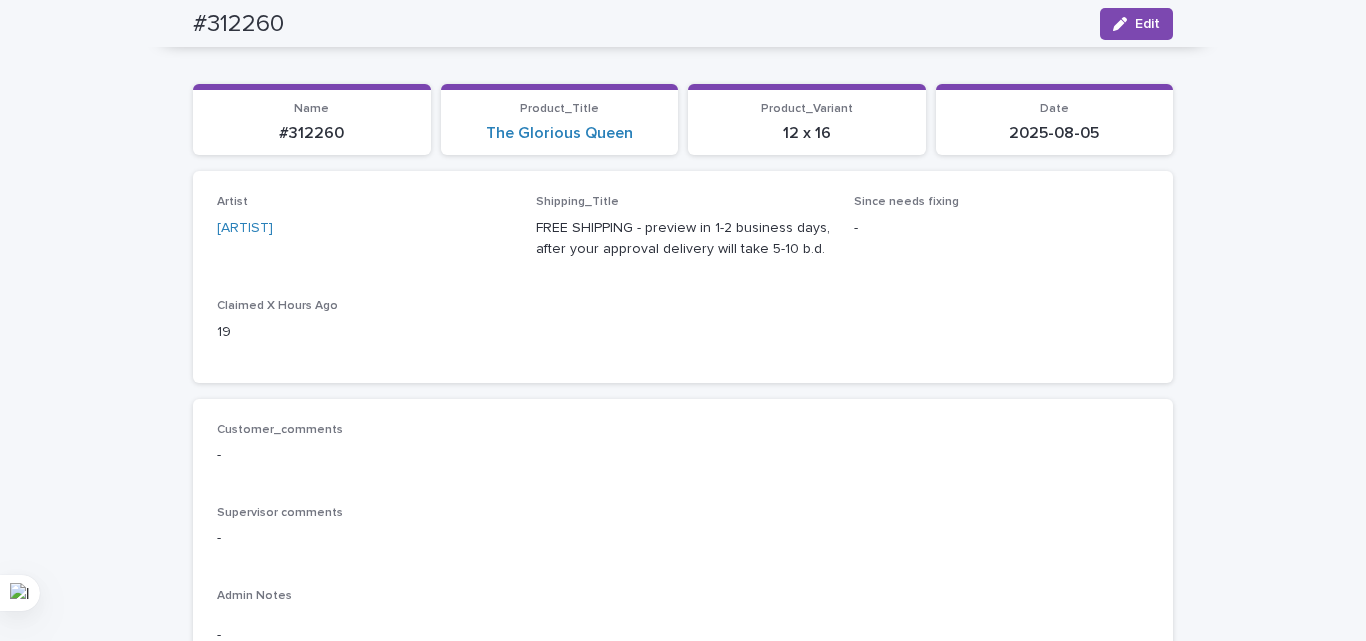 scroll, scrollTop: 0, scrollLeft: 0, axis: both 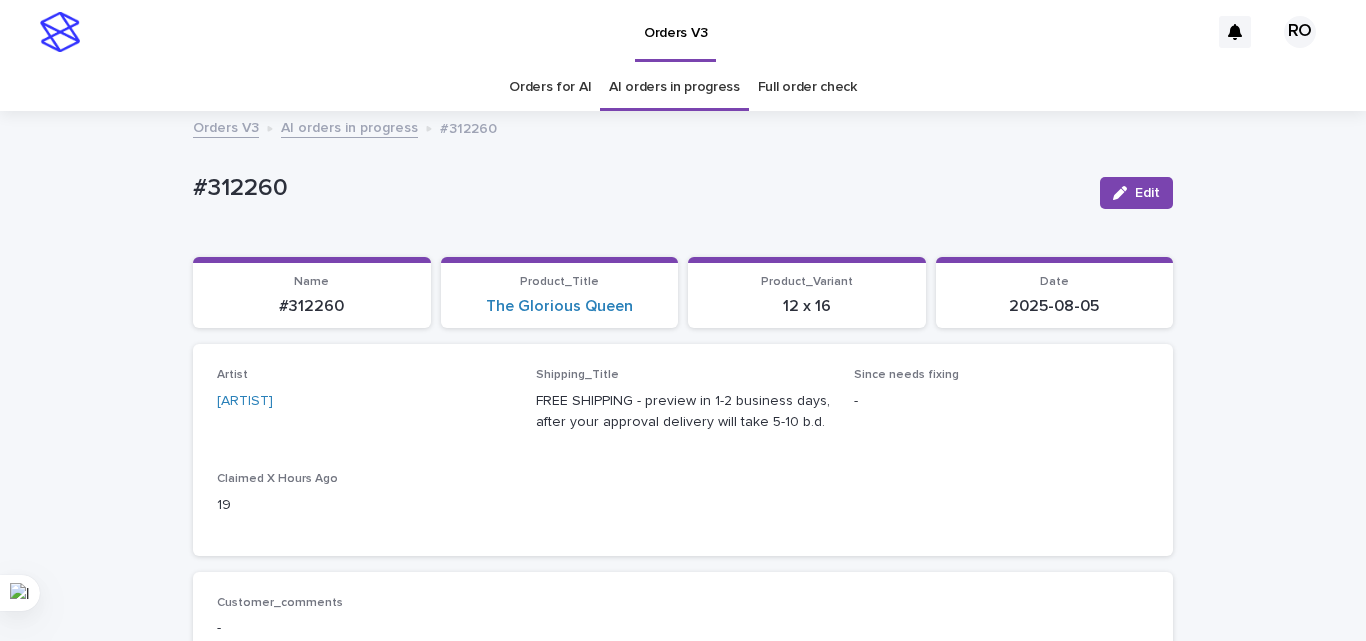 click on "2025-08-05" at bounding box center (1055, 306) 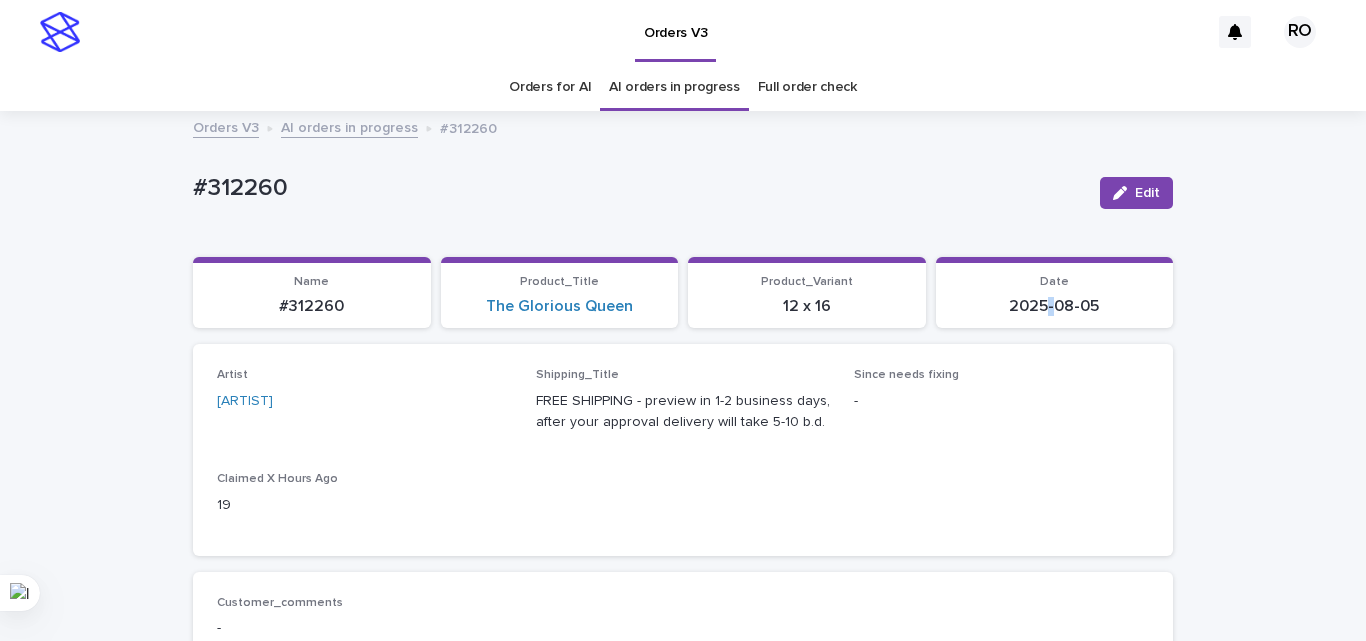 click on "2025-08-05" at bounding box center [1055, 306] 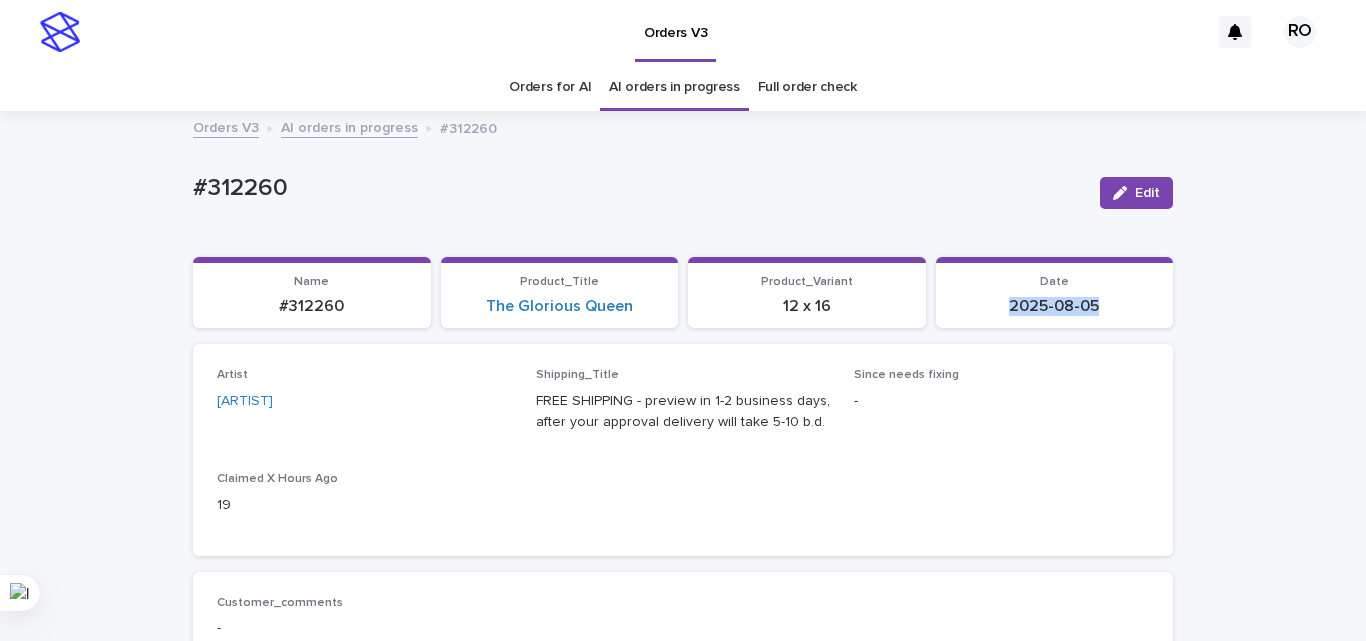 click on "2025-08-05" at bounding box center [1055, 306] 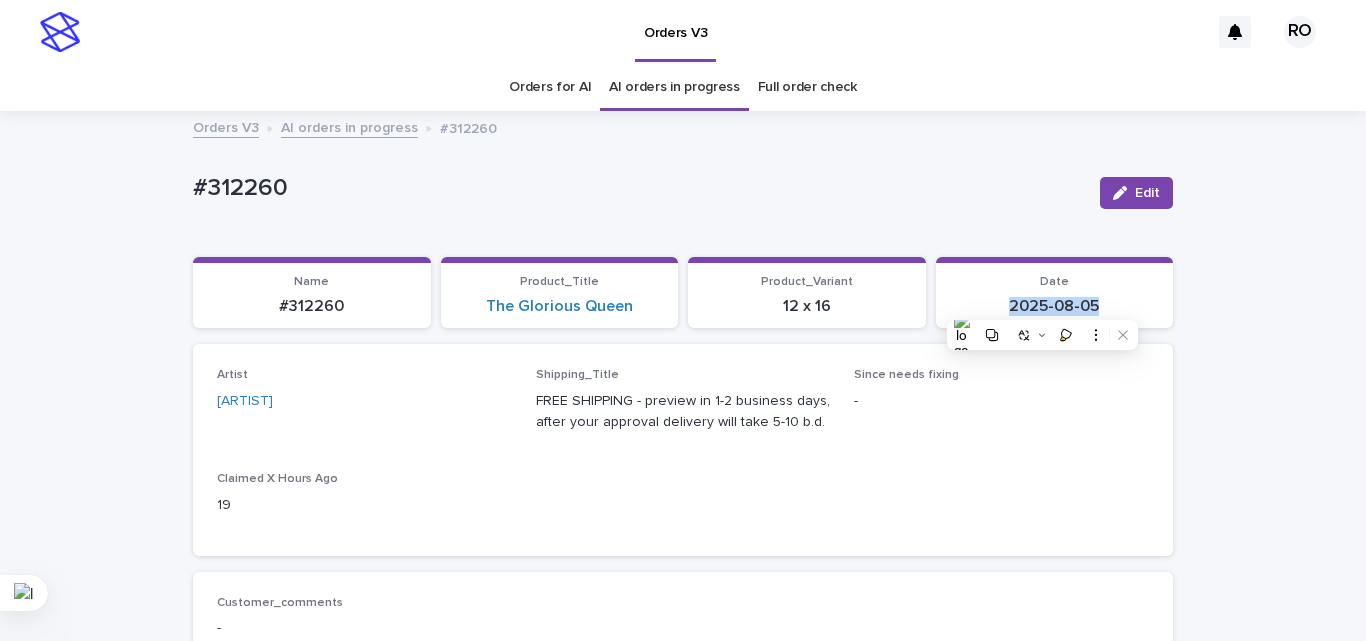 copy on "[DATE] Loading... Saving…" 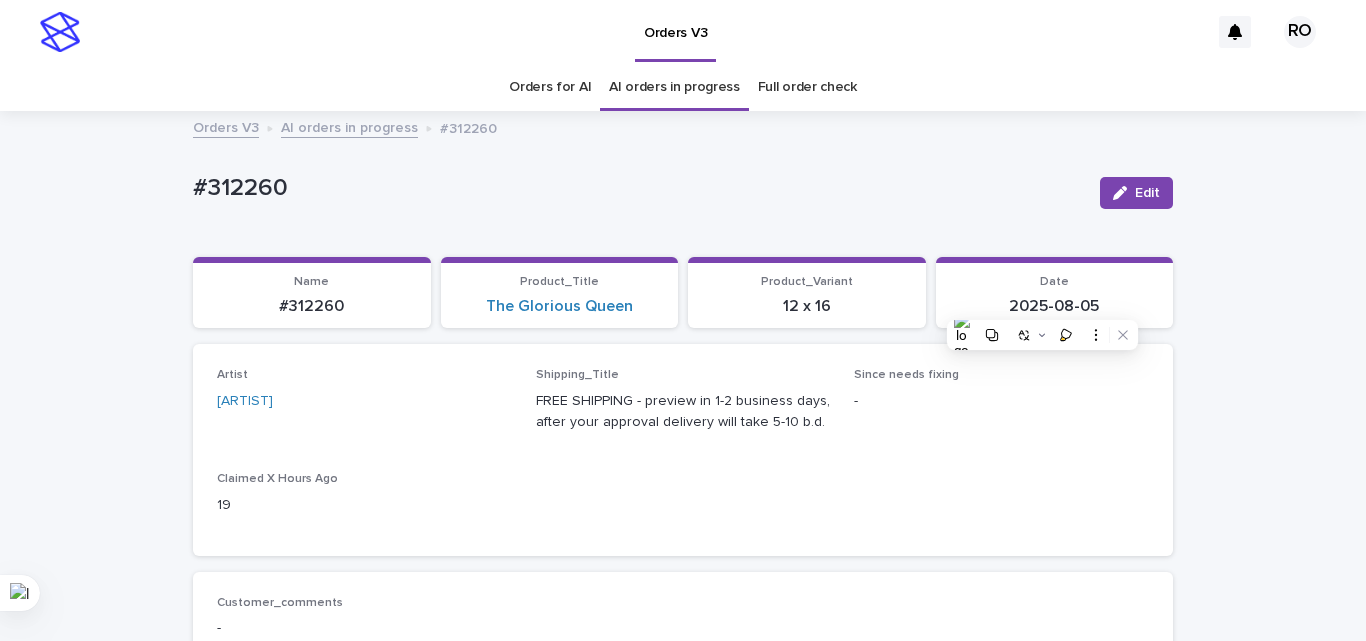 click on "#312260" at bounding box center (638, 188) 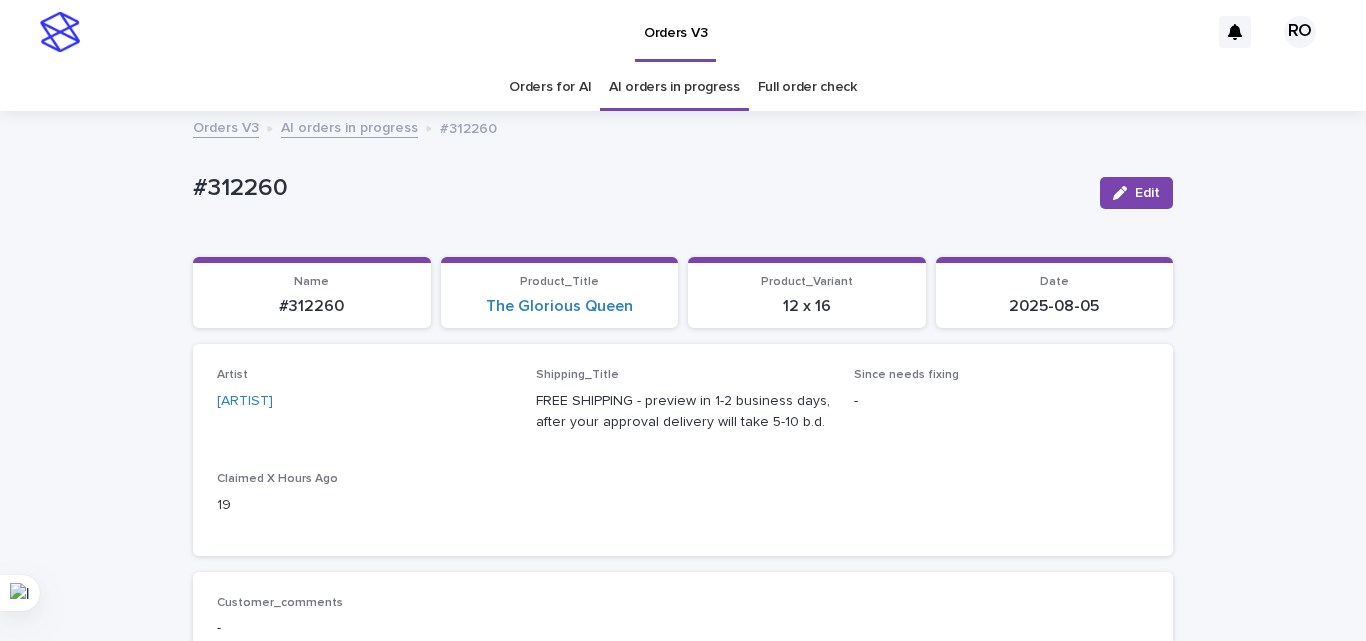 click on "#312260" at bounding box center [638, 188] 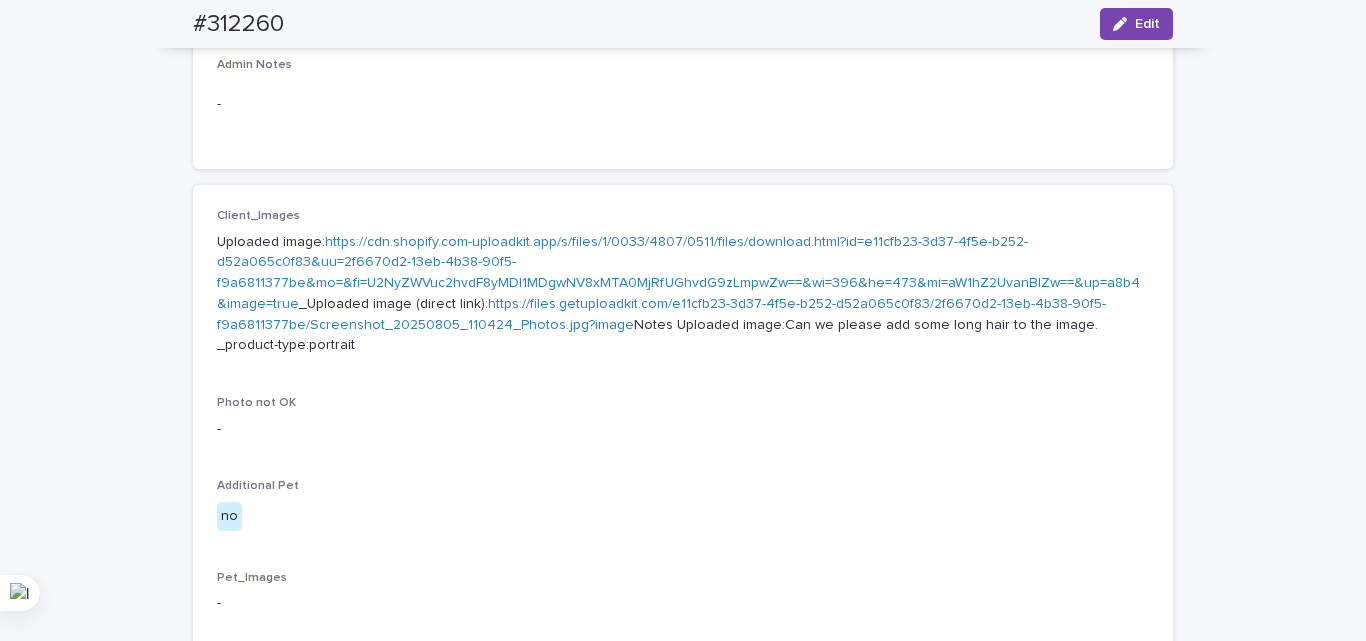 scroll, scrollTop: 800, scrollLeft: 0, axis: vertical 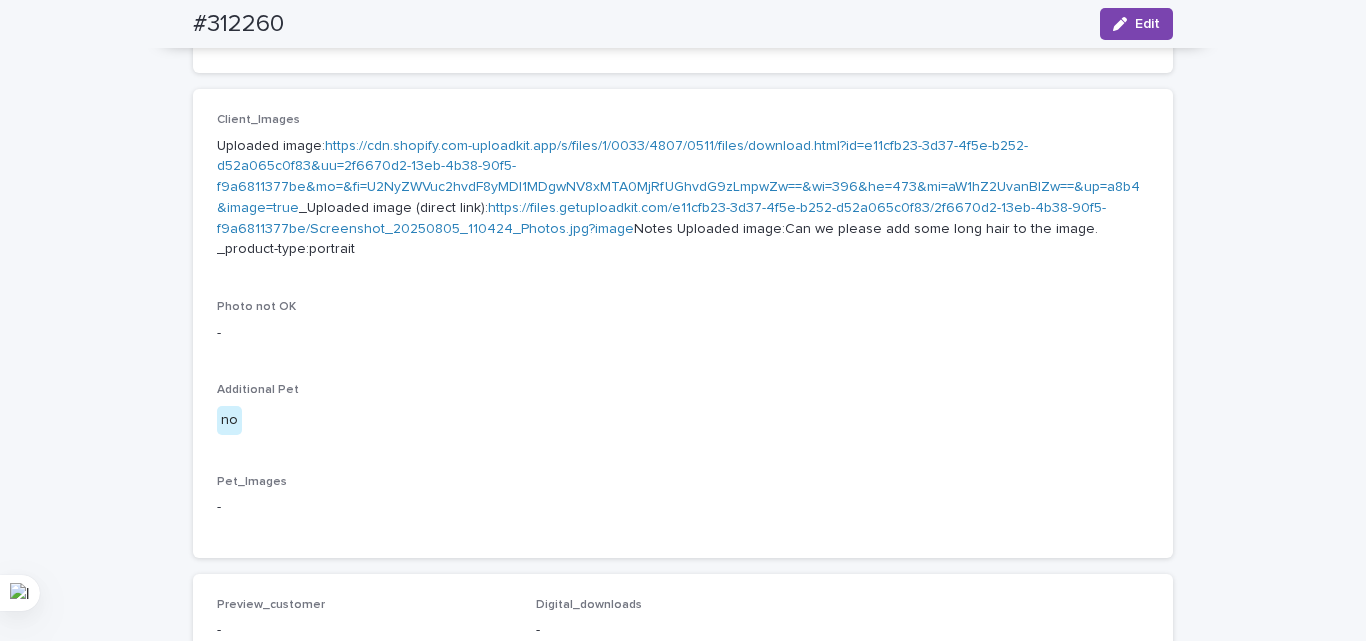 click on "#312260" at bounding box center [238, 24] 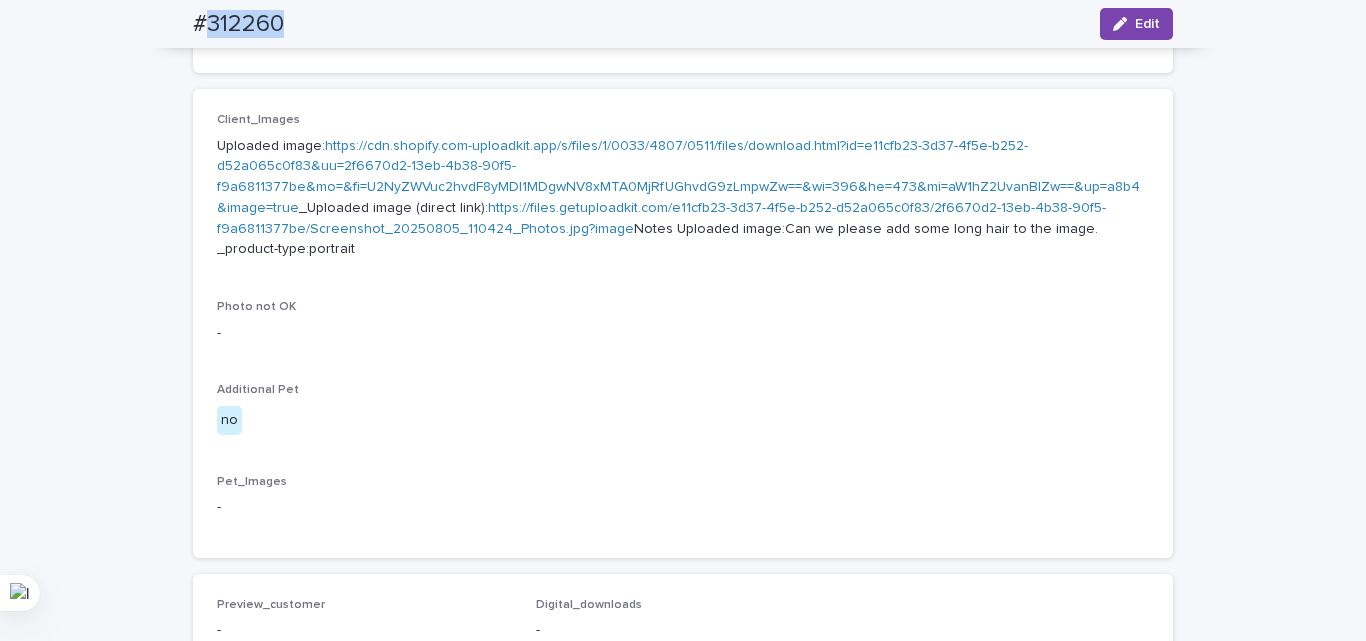 click on "#312260" at bounding box center [238, 24] 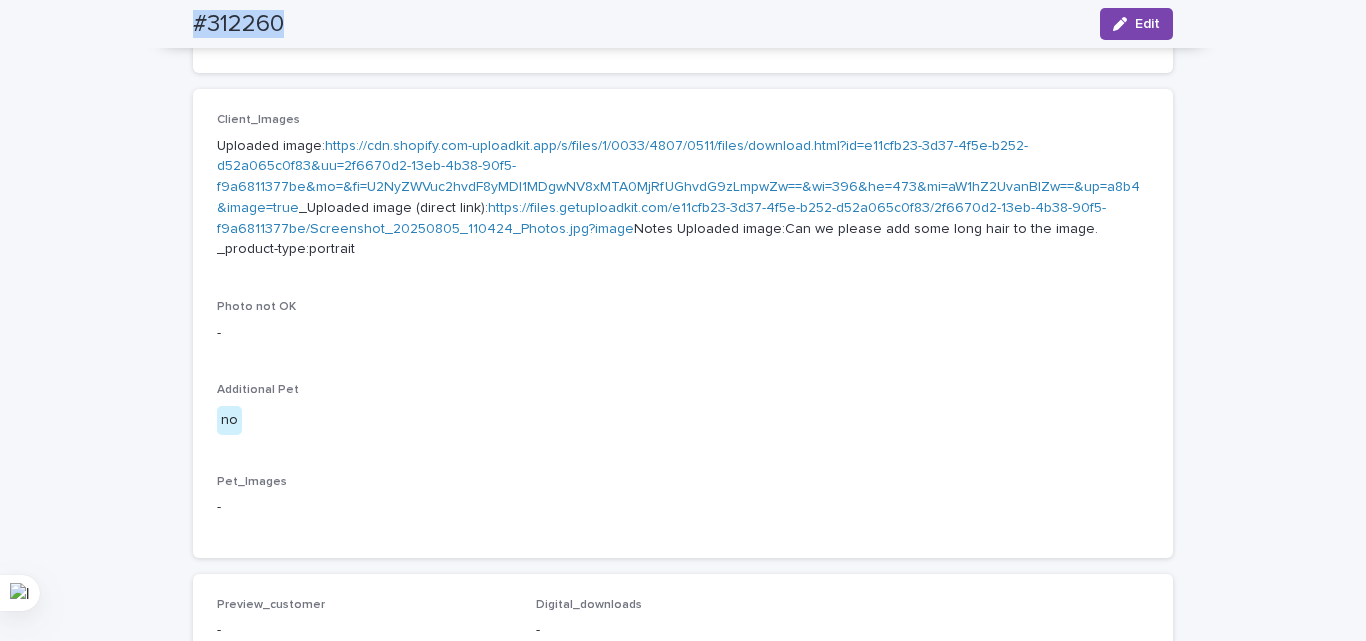 click on "#312260" at bounding box center [238, 24] 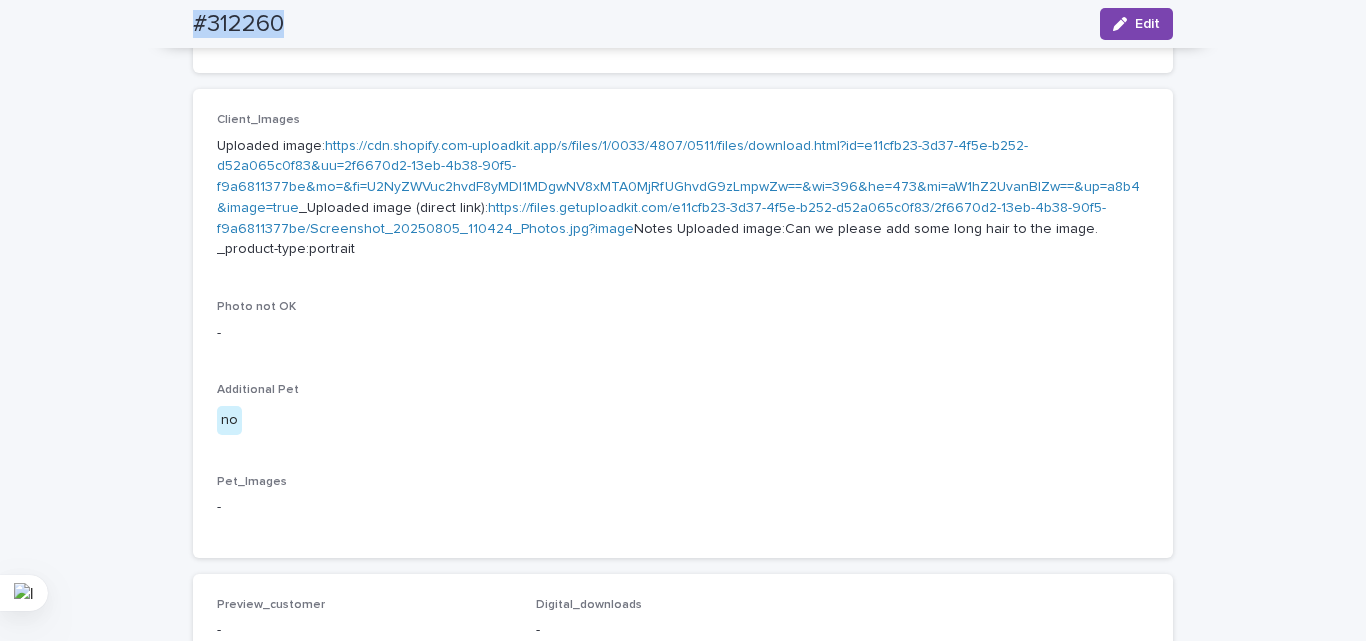 copy on "#312260 Edit" 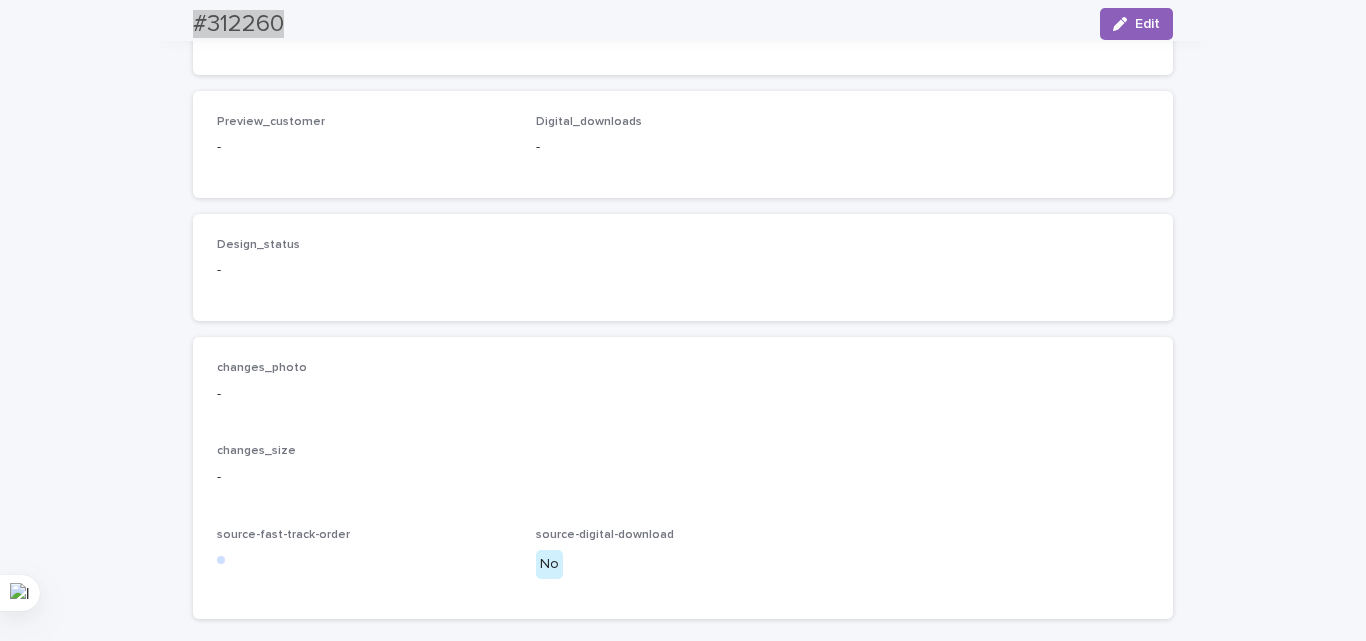 scroll, scrollTop: 1475, scrollLeft: 0, axis: vertical 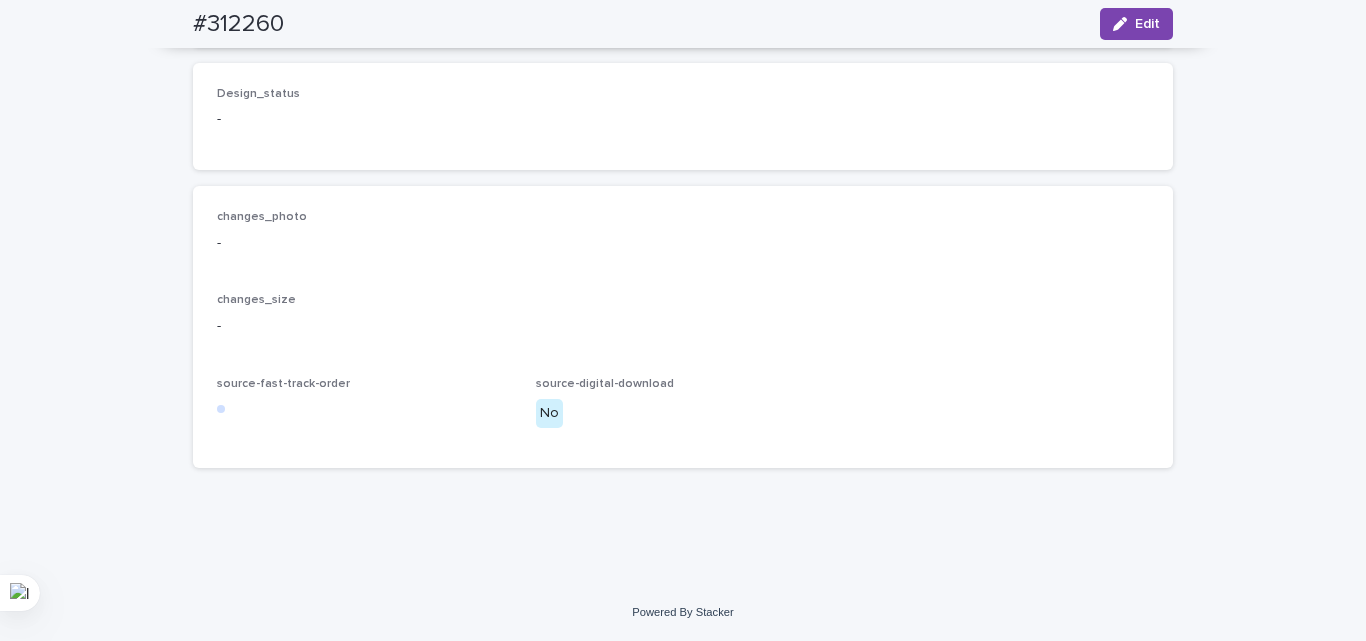 drag, startPoint x: 696, startPoint y: 321, endPoint x: 706, endPoint y: 317, distance: 10.770329 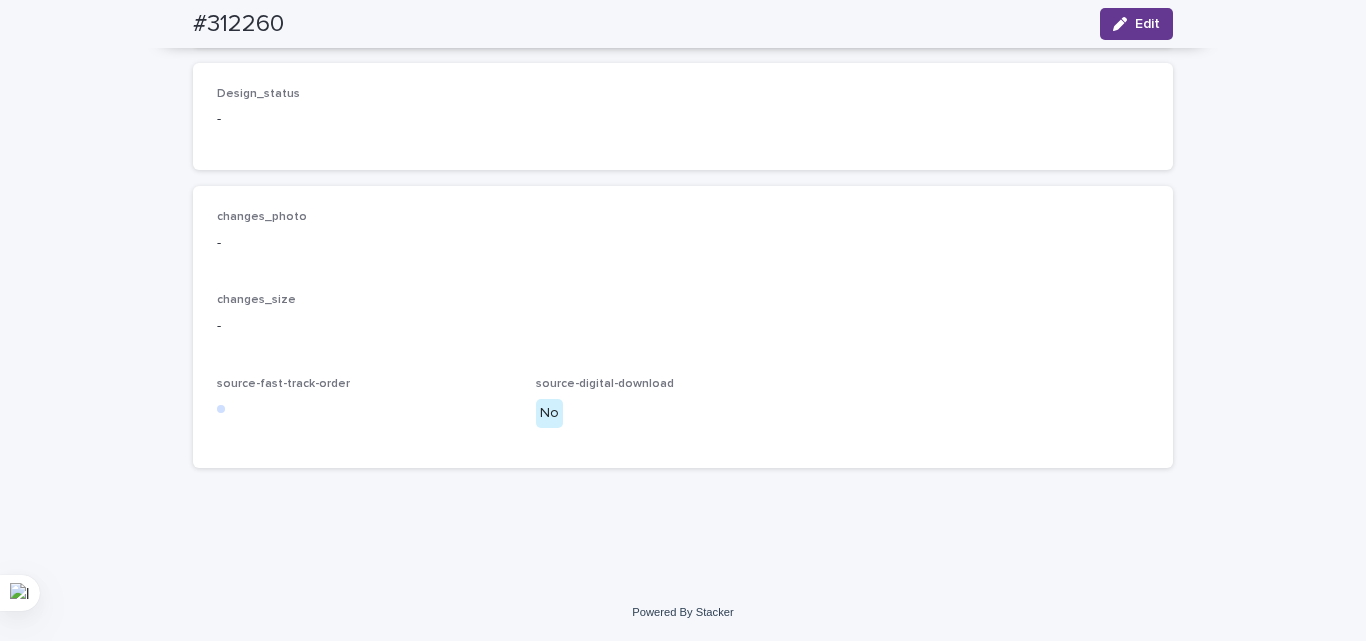 click on "Edit" at bounding box center (1136, 24) 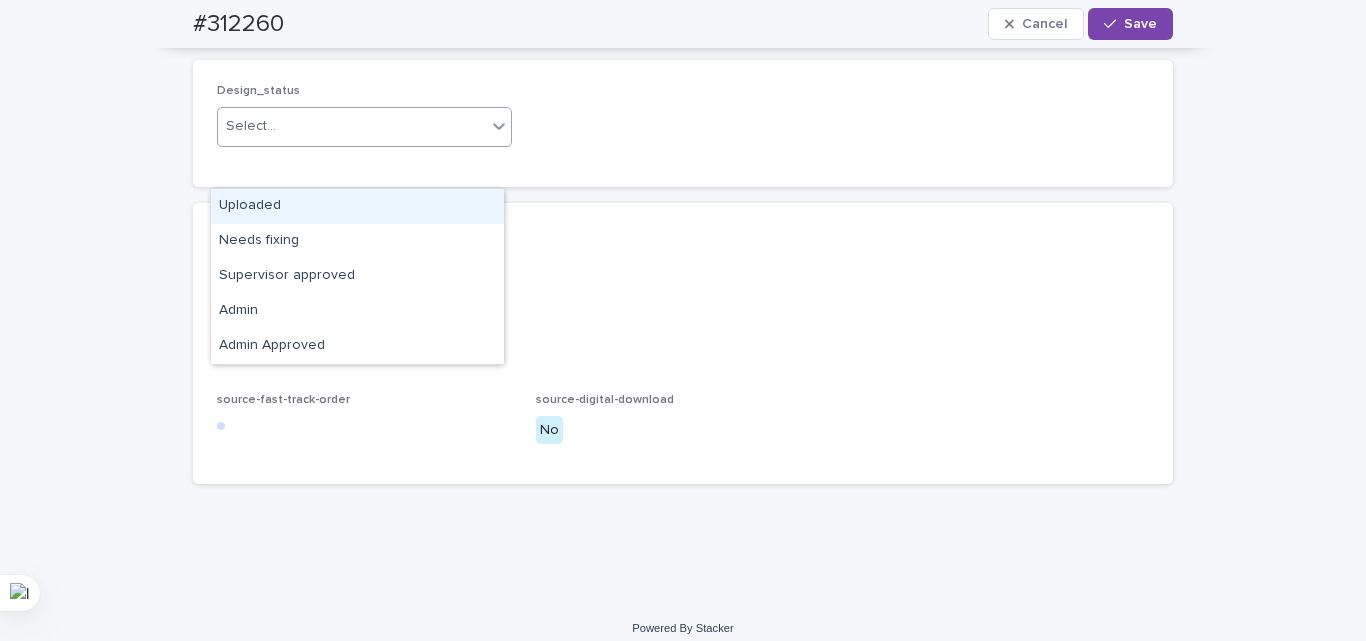 click on "Select..." at bounding box center (352, 126) 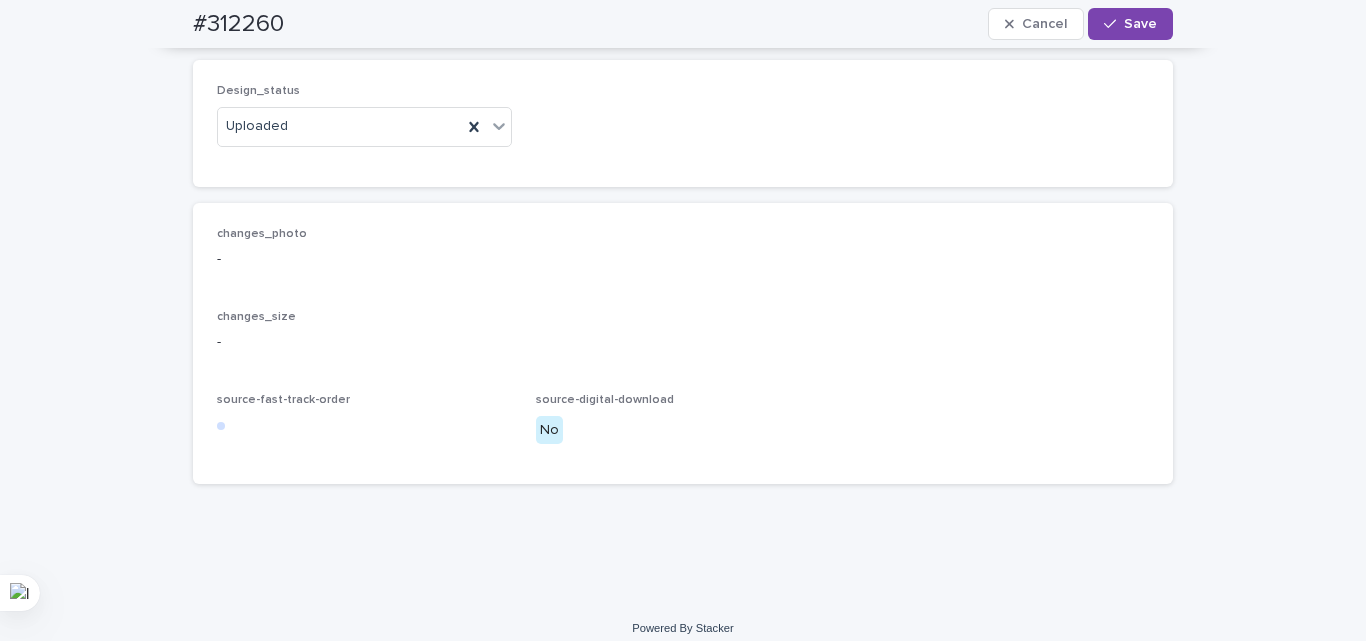 click on "changes_size" at bounding box center [683, 317] 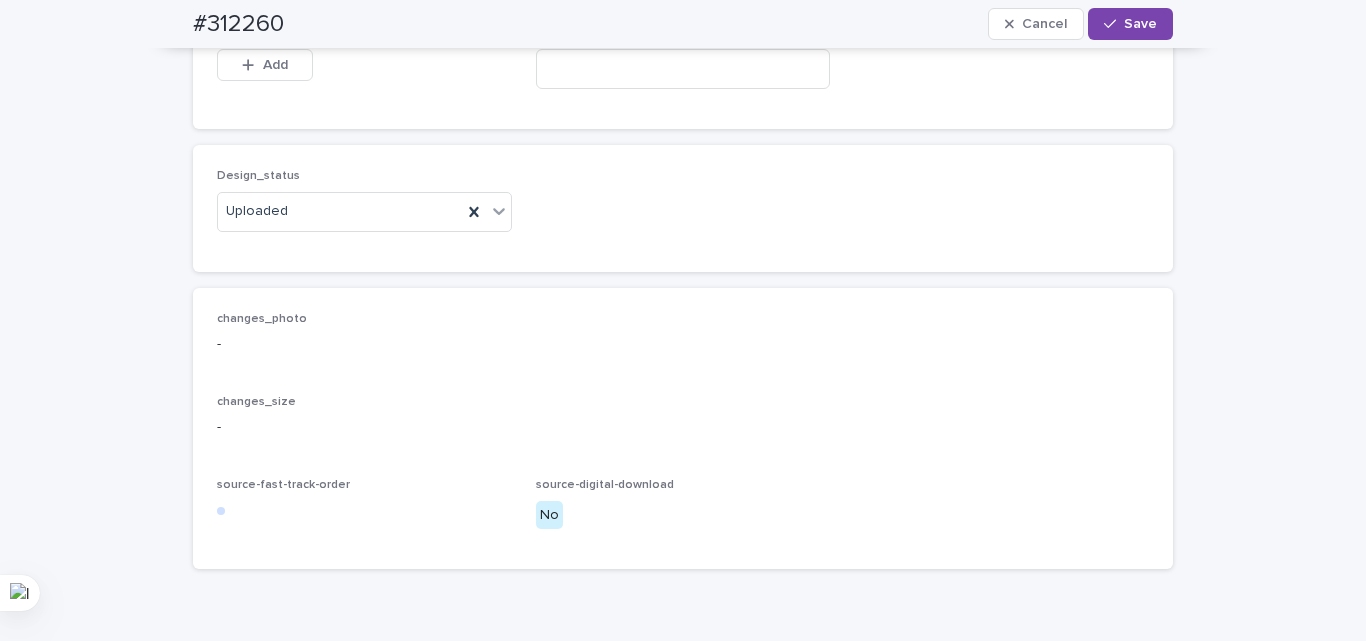 scroll, scrollTop: 1275, scrollLeft: 0, axis: vertical 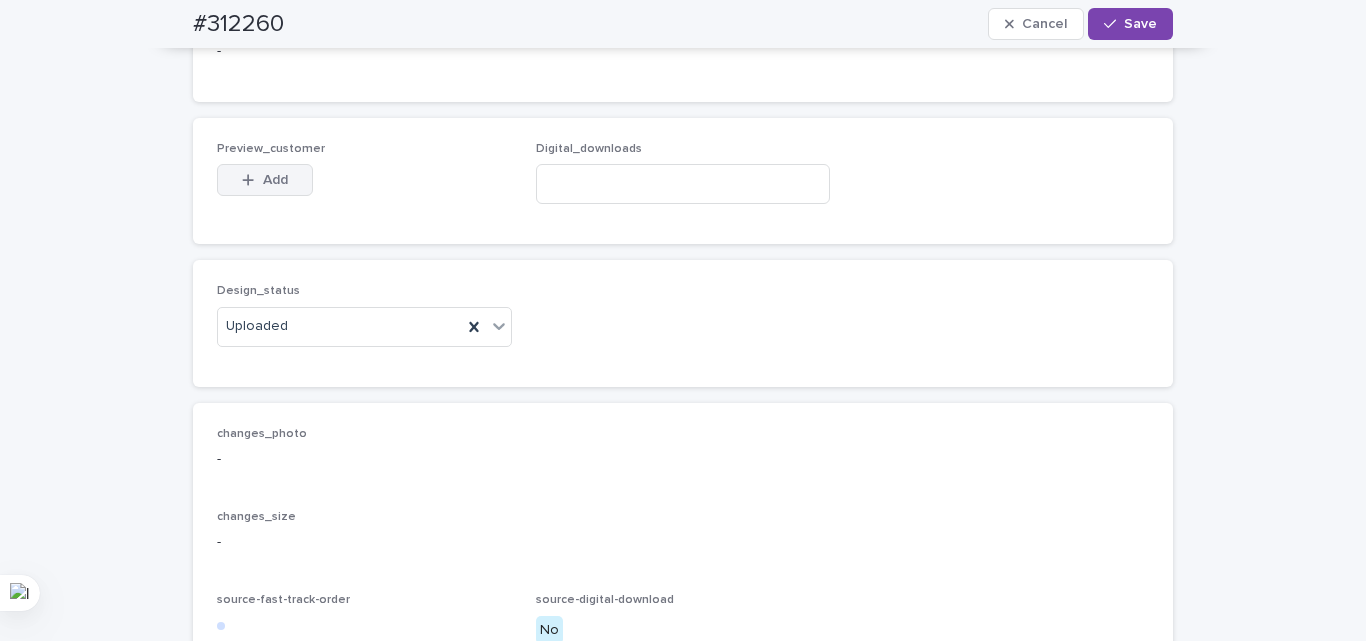 click on "Add" at bounding box center (265, 180) 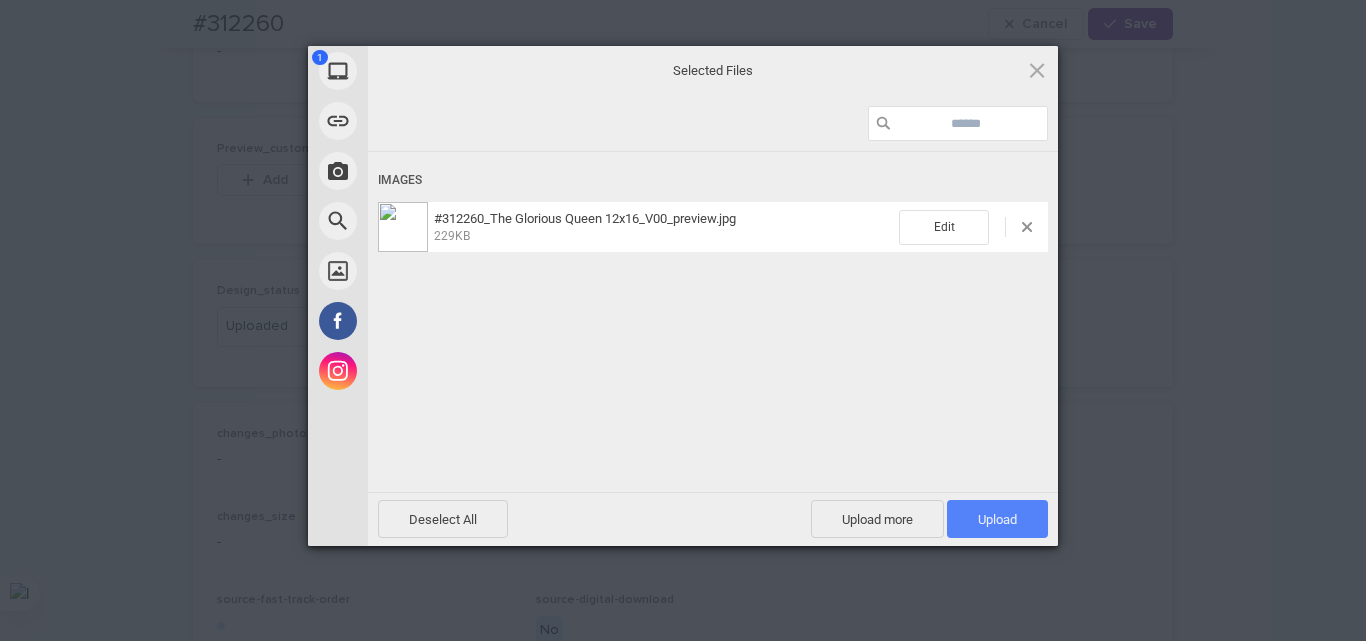 click on "Upload
1" at bounding box center [997, 519] 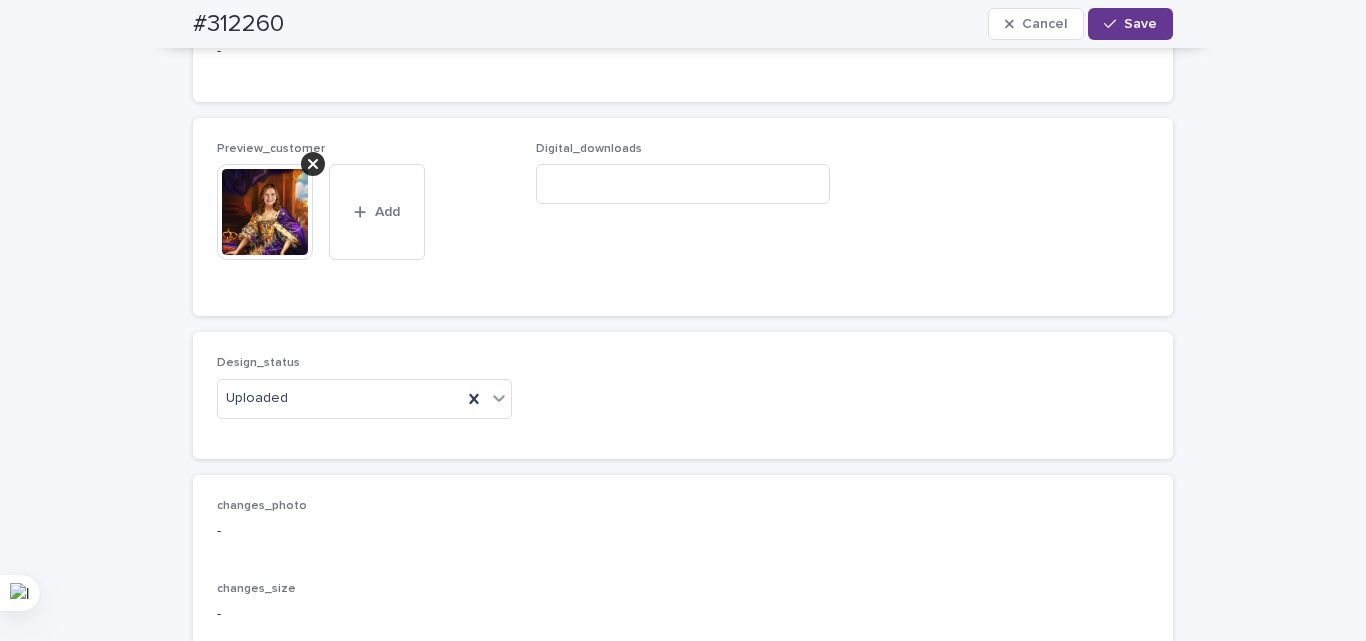 click on "Save" at bounding box center (1130, 24) 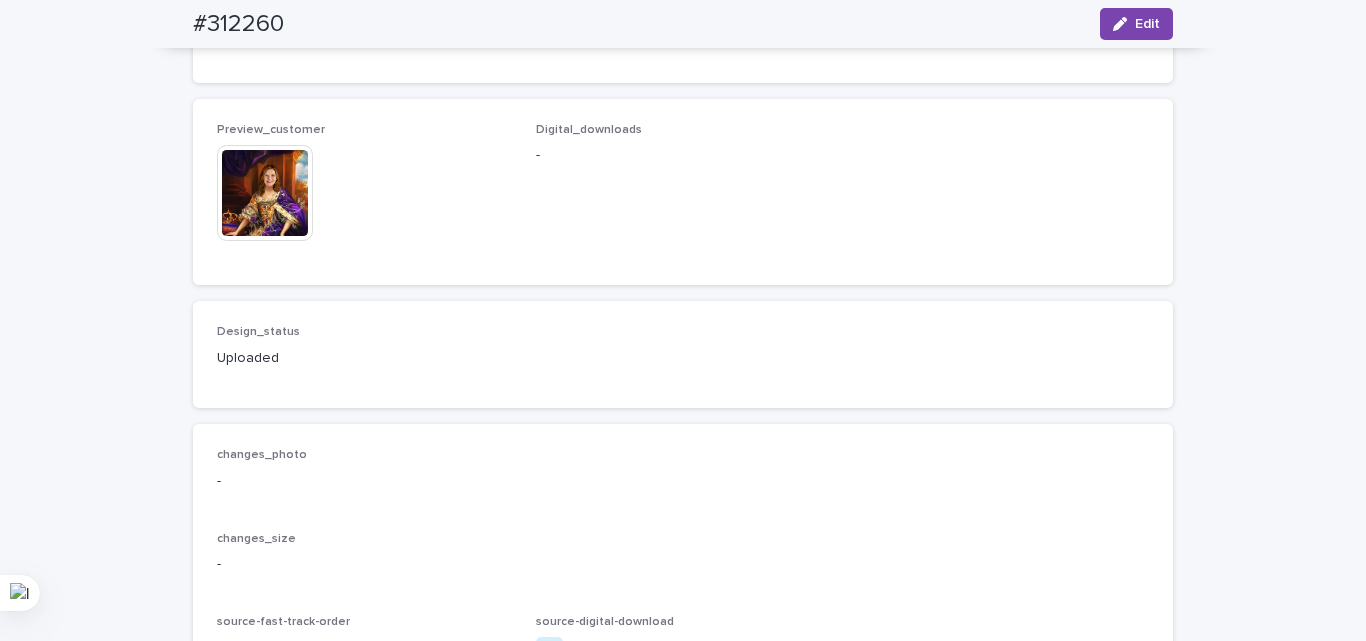 click on "Design_status Uploaded" at bounding box center (683, 354) 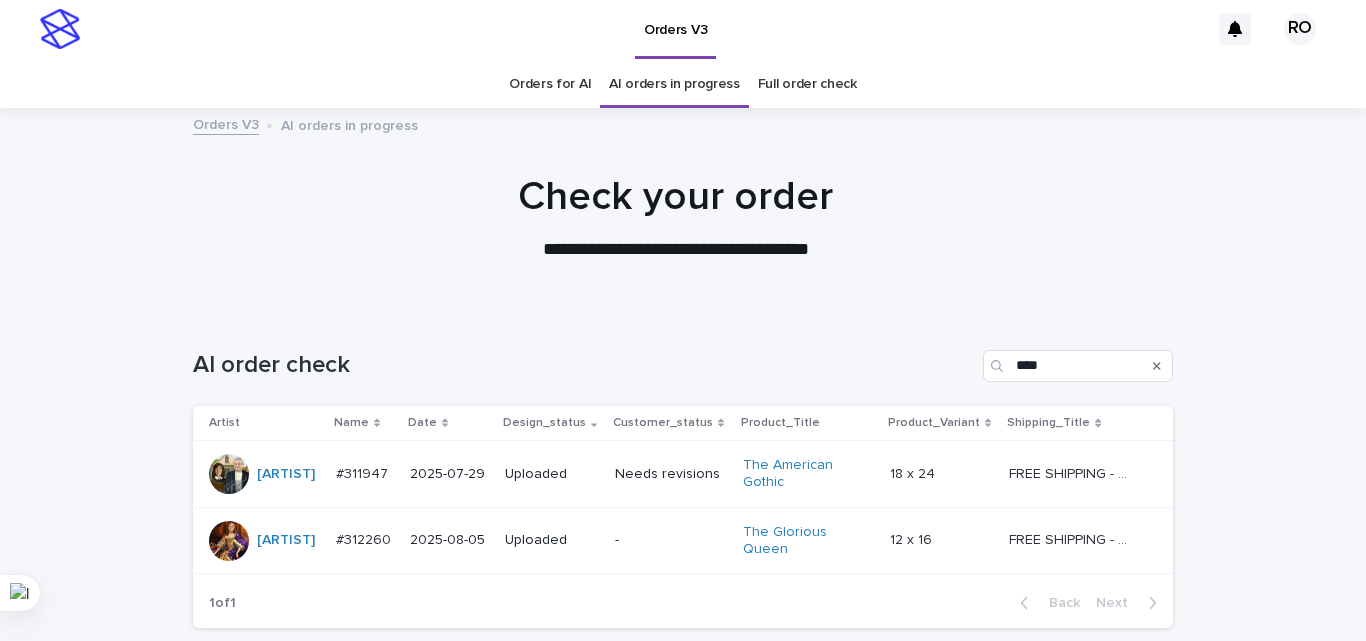 scroll, scrollTop: 0, scrollLeft: 0, axis: both 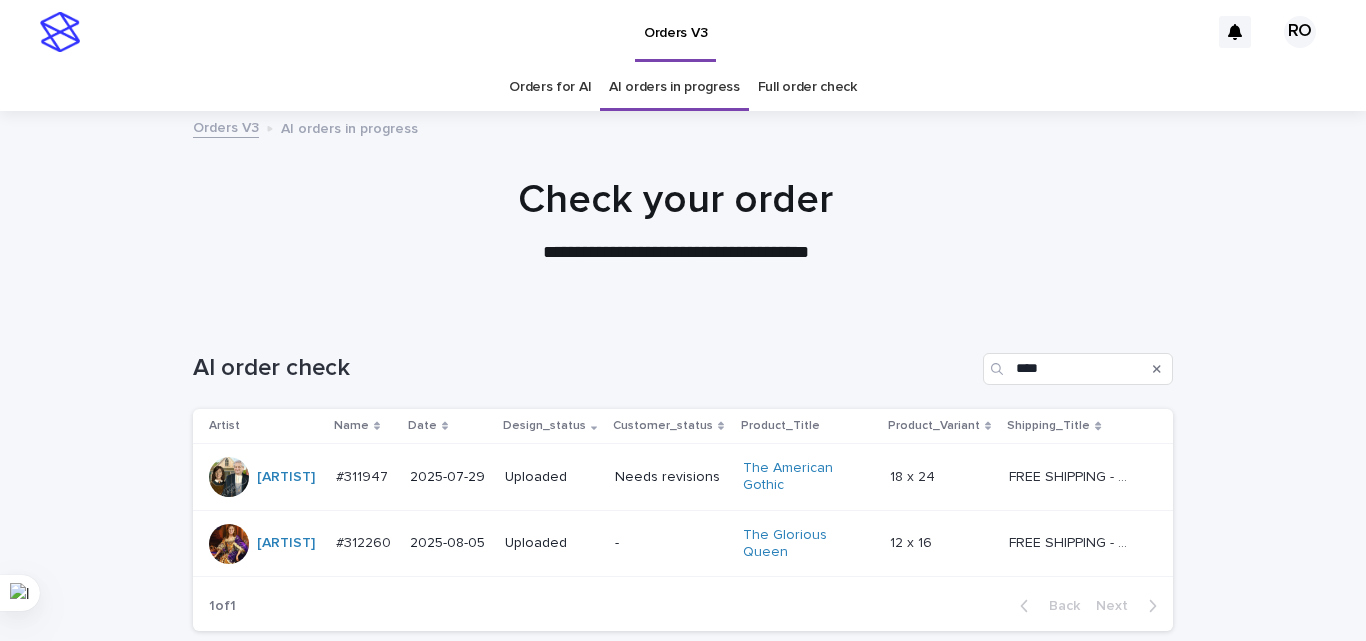 click on "**********" at bounding box center (676, 253) 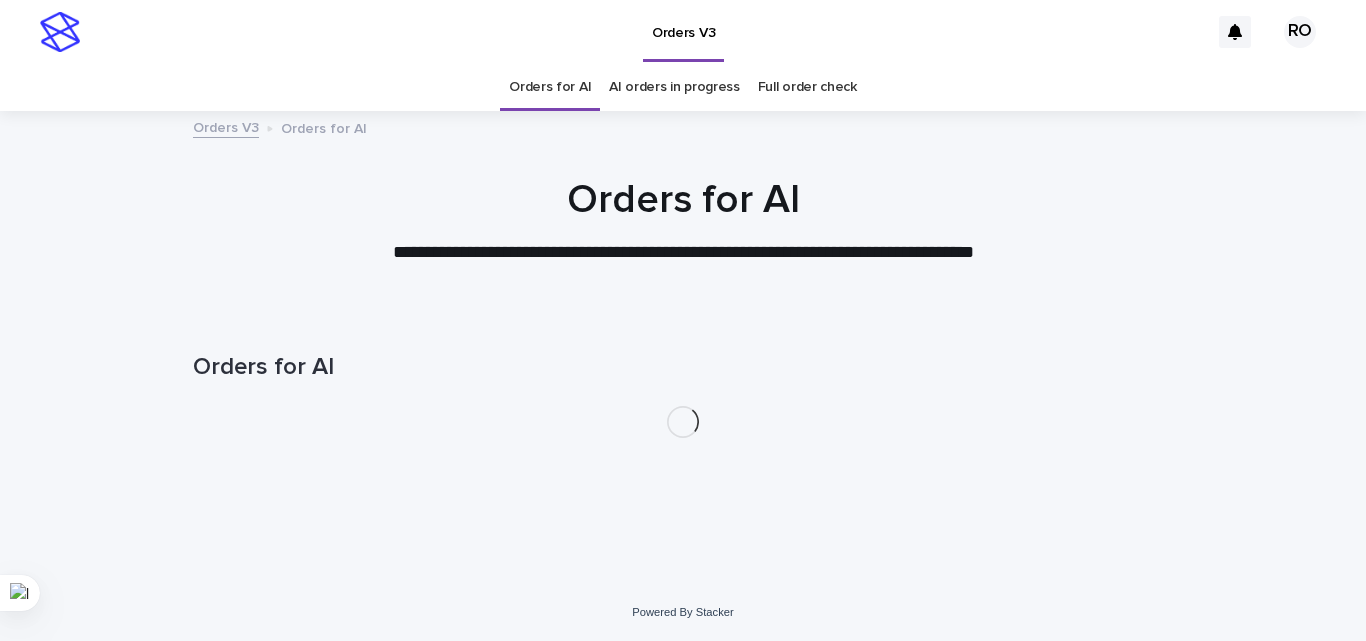 scroll, scrollTop: 0, scrollLeft: 0, axis: both 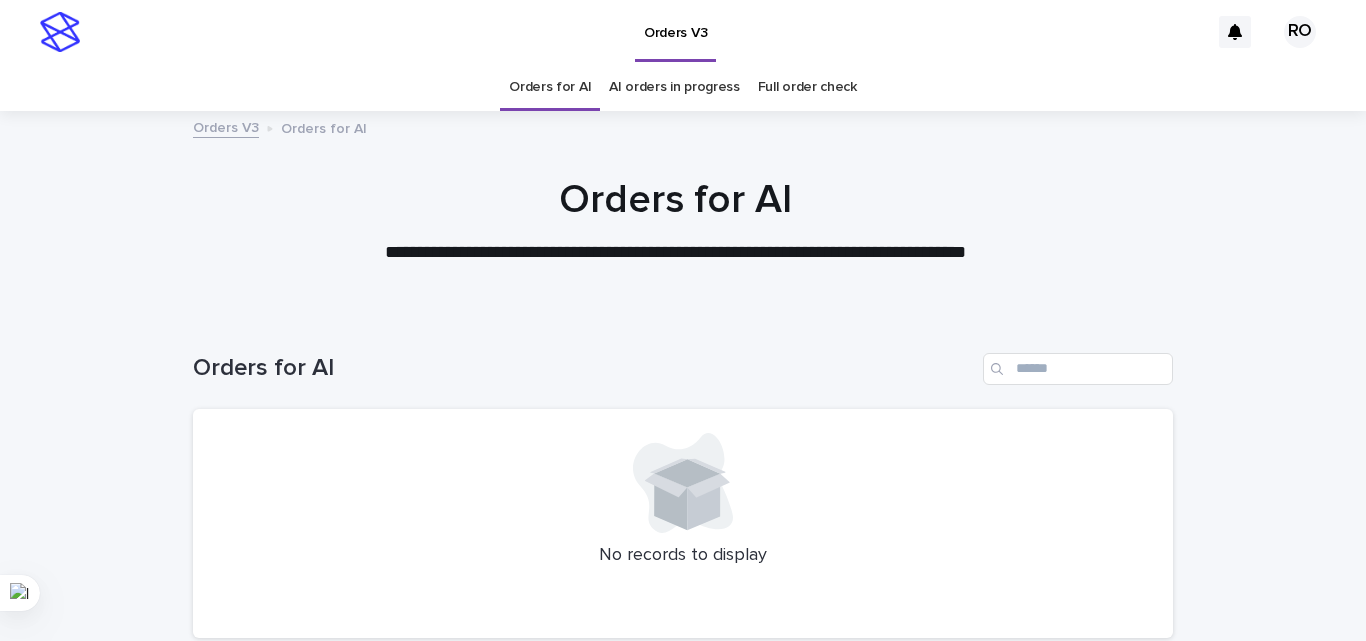 click at bounding box center [675, 212] 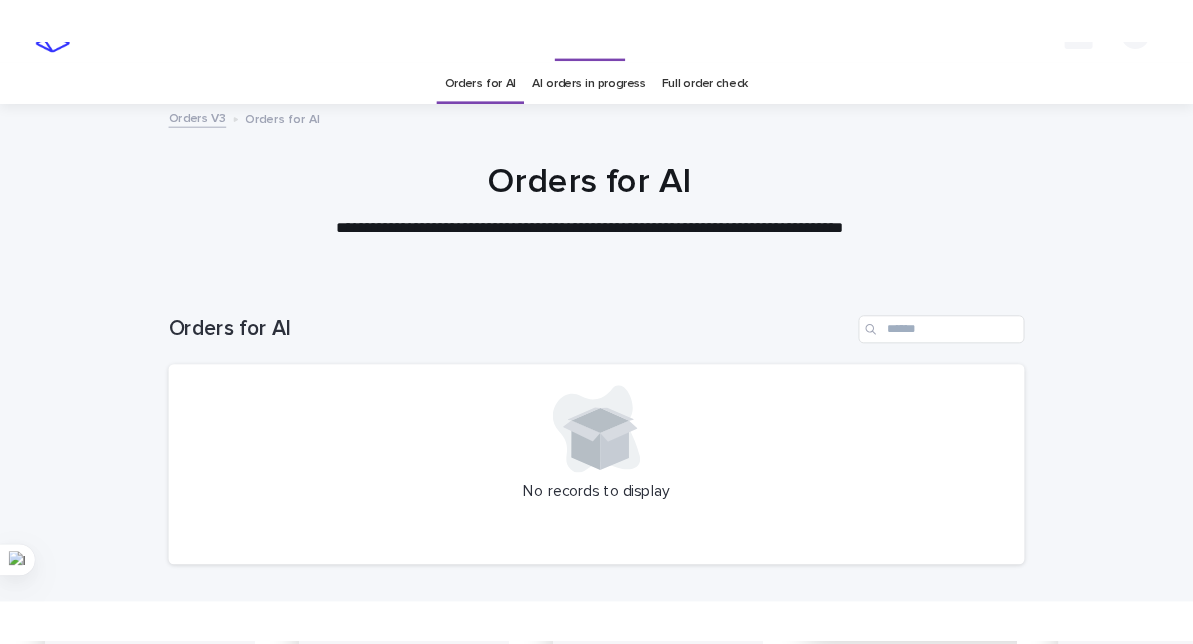 scroll, scrollTop: 100, scrollLeft: 0, axis: vertical 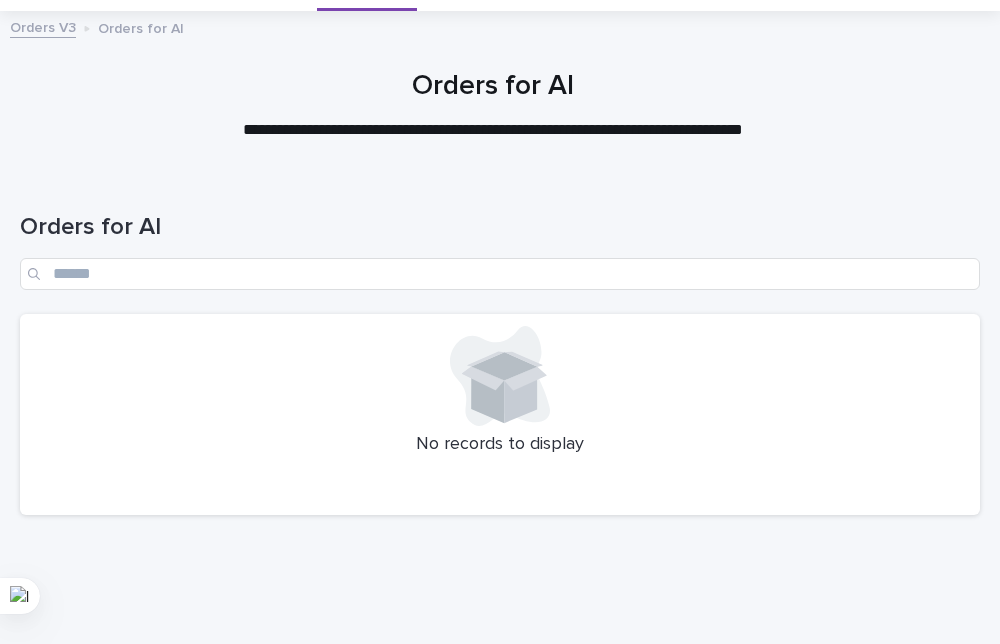 drag, startPoint x: 234, startPoint y: 172, endPoint x: 237, endPoint y: 128, distance: 44.102154 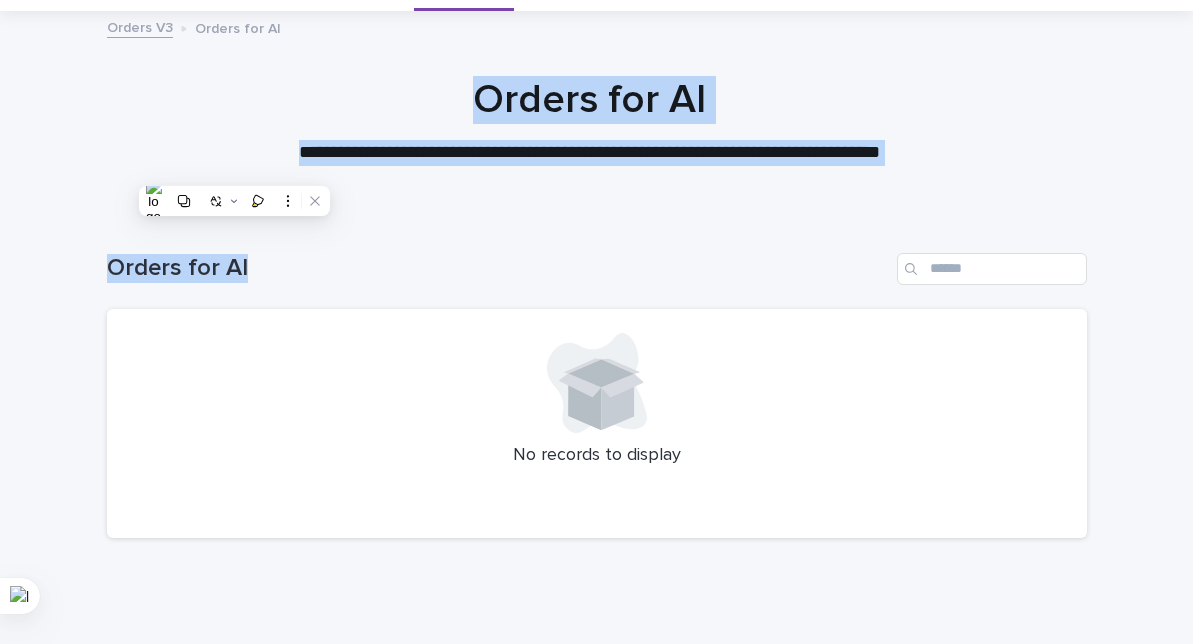 click on "Orders for AI" at bounding box center [597, 269] 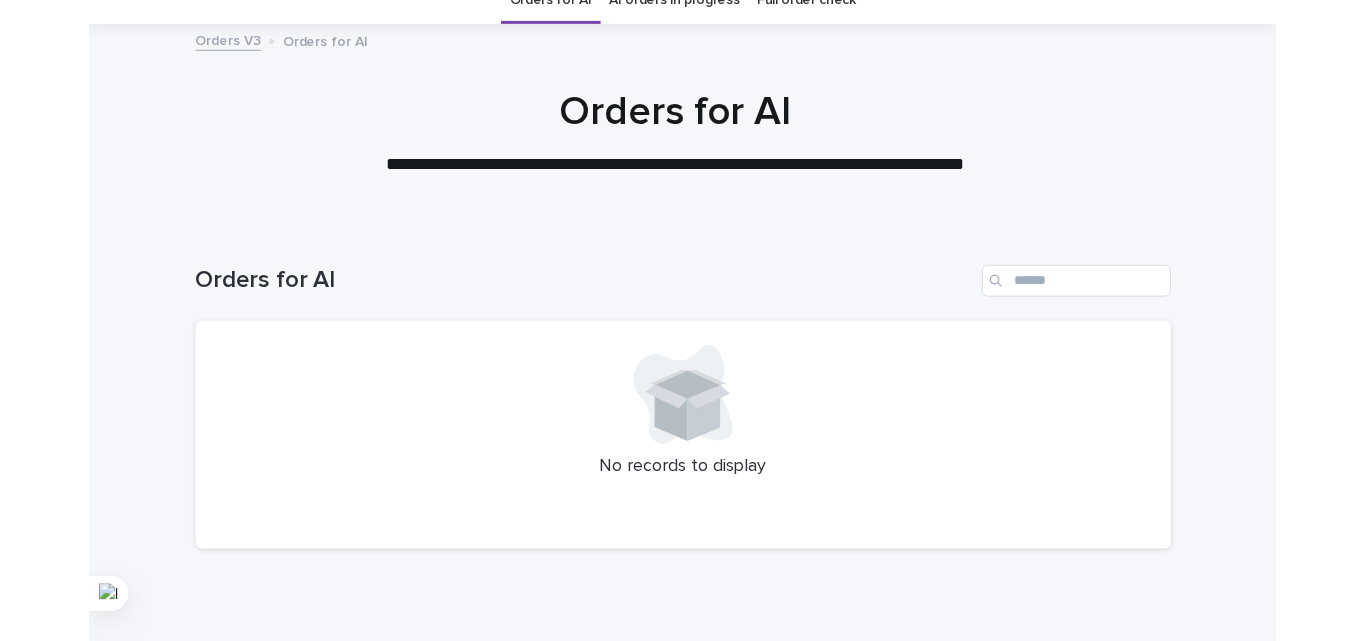scroll, scrollTop: 167, scrollLeft: 0, axis: vertical 